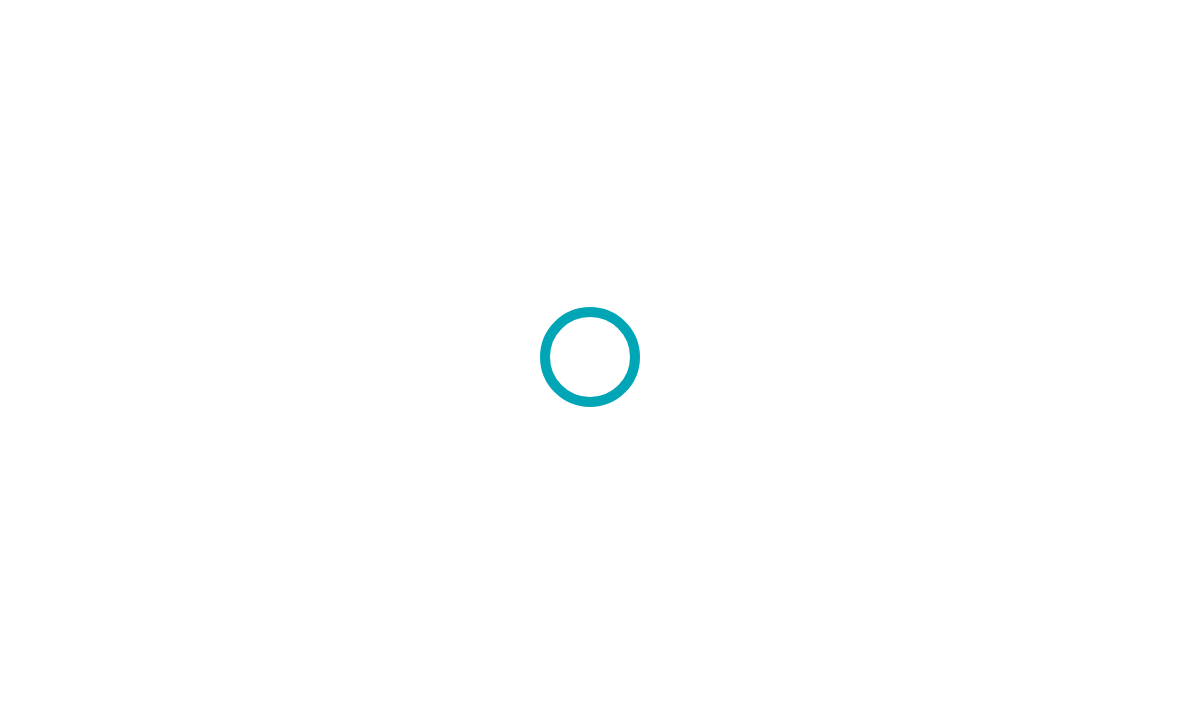 scroll, scrollTop: 0, scrollLeft: 0, axis: both 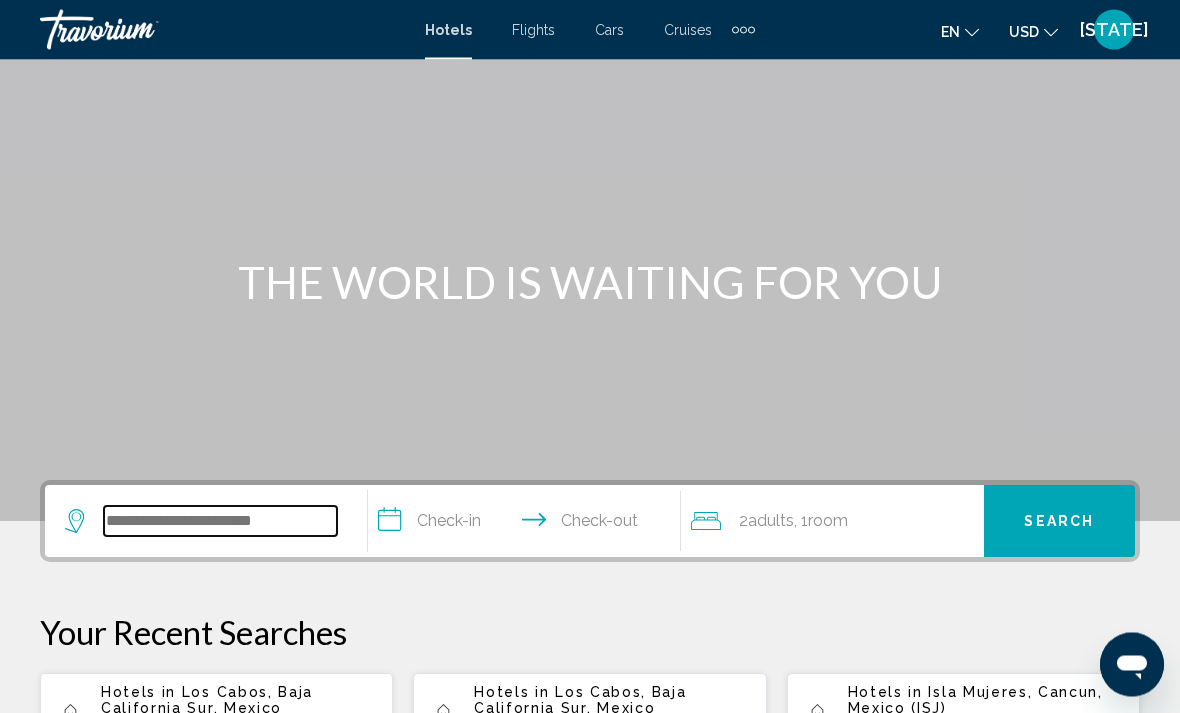 click at bounding box center [220, 522] 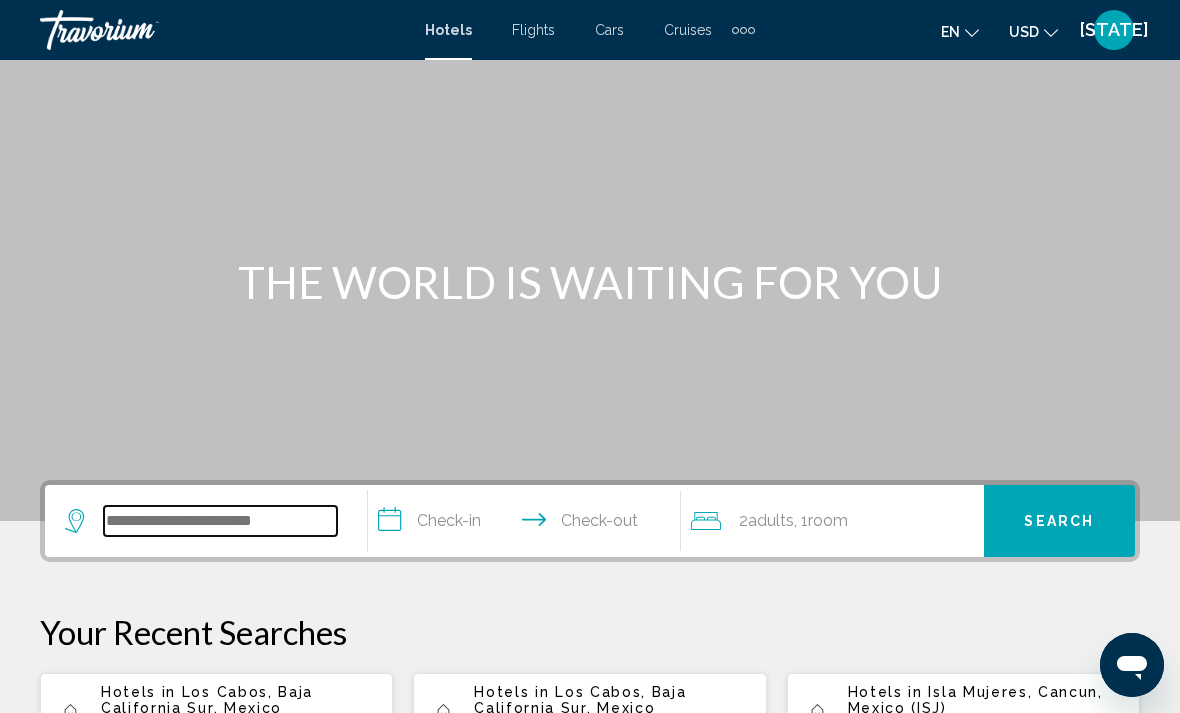 scroll, scrollTop: 78, scrollLeft: 0, axis: vertical 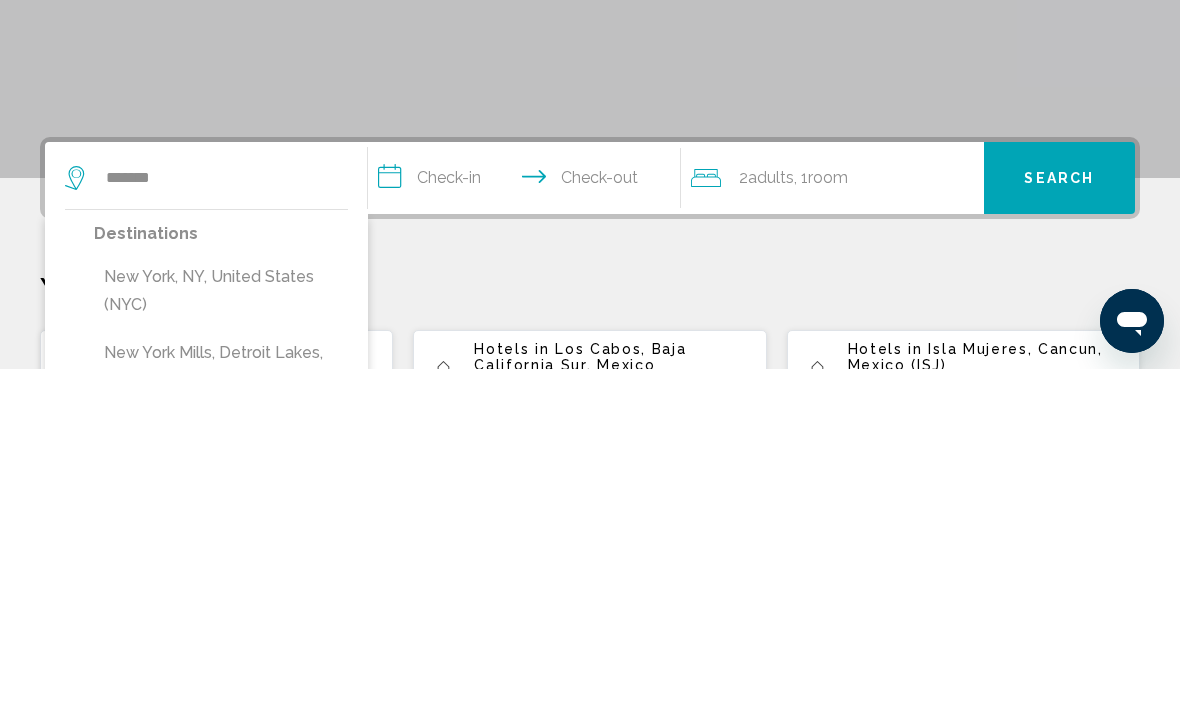 click on "New York, NY, United States (NYC)" at bounding box center (221, 635) 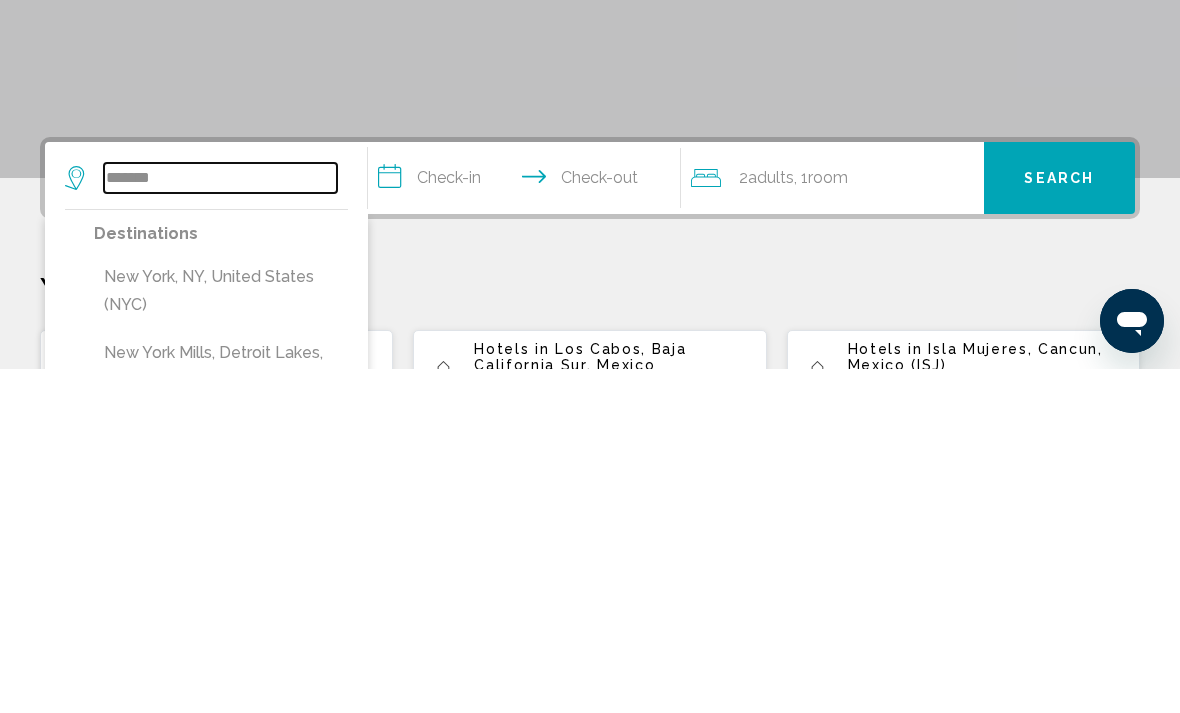 type on "**********" 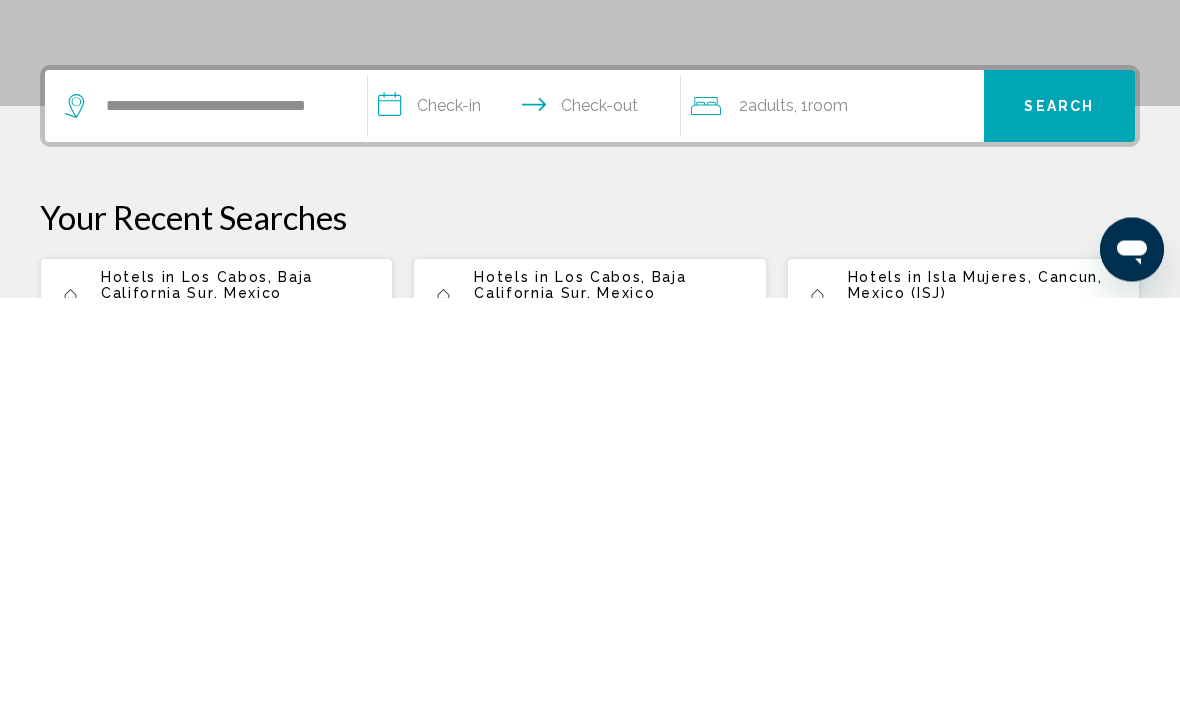 click on "**********" at bounding box center [528, 525] 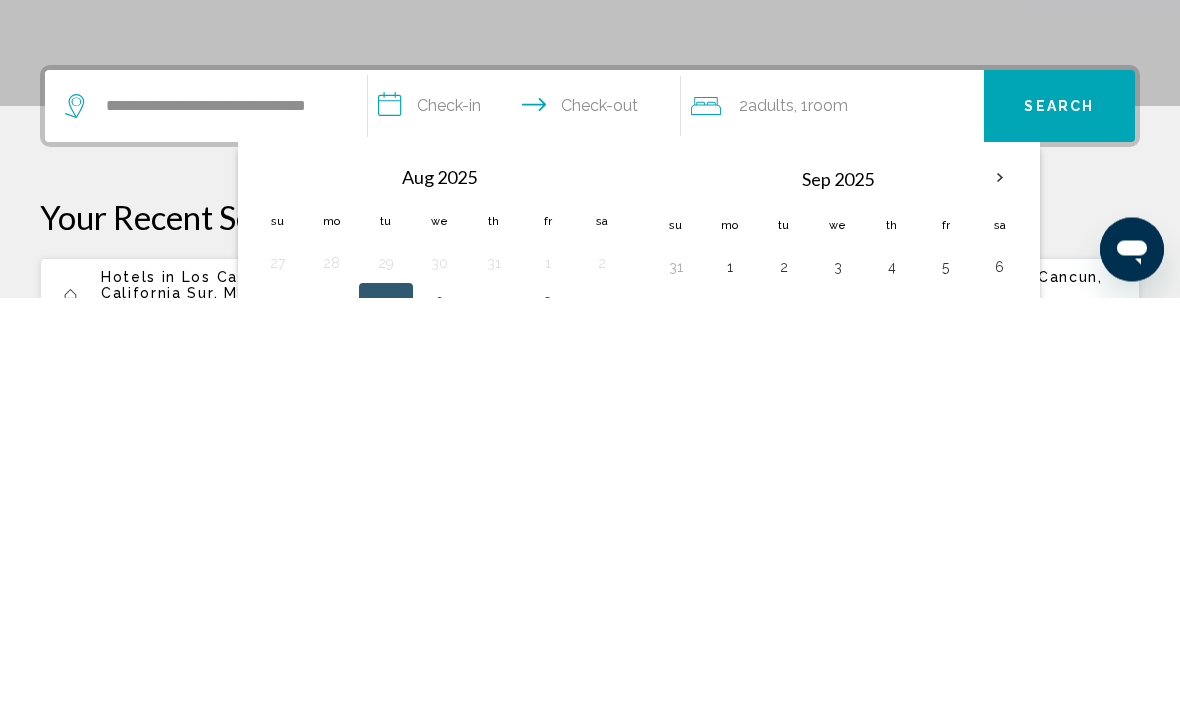 scroll, scrollTop: 494, scrollLeft: 0, axis: vertical 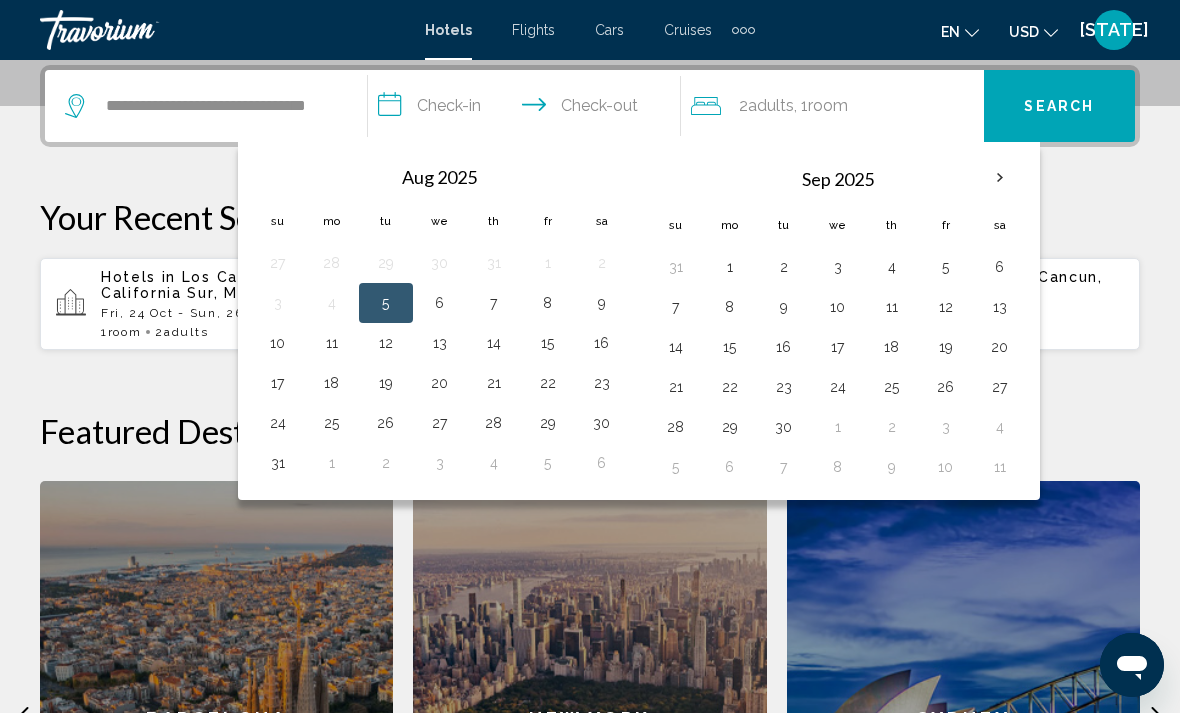 click at bounding box center (1000, 178) 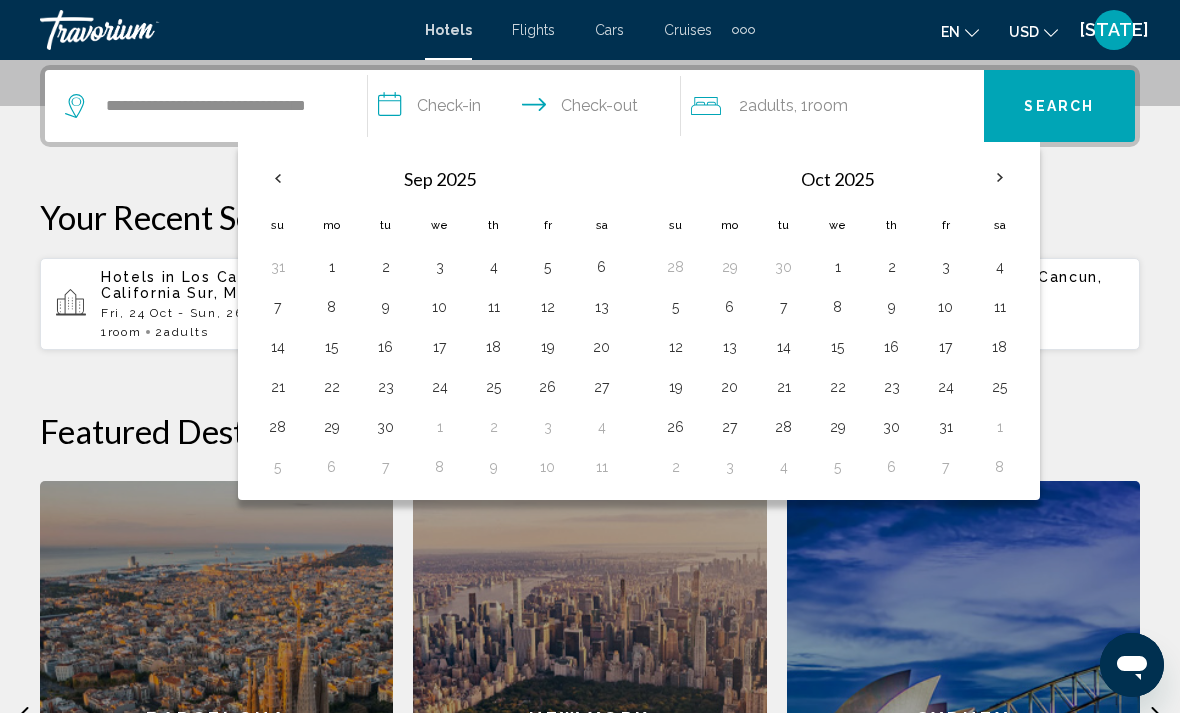 click at bounding box center (1000, 178) 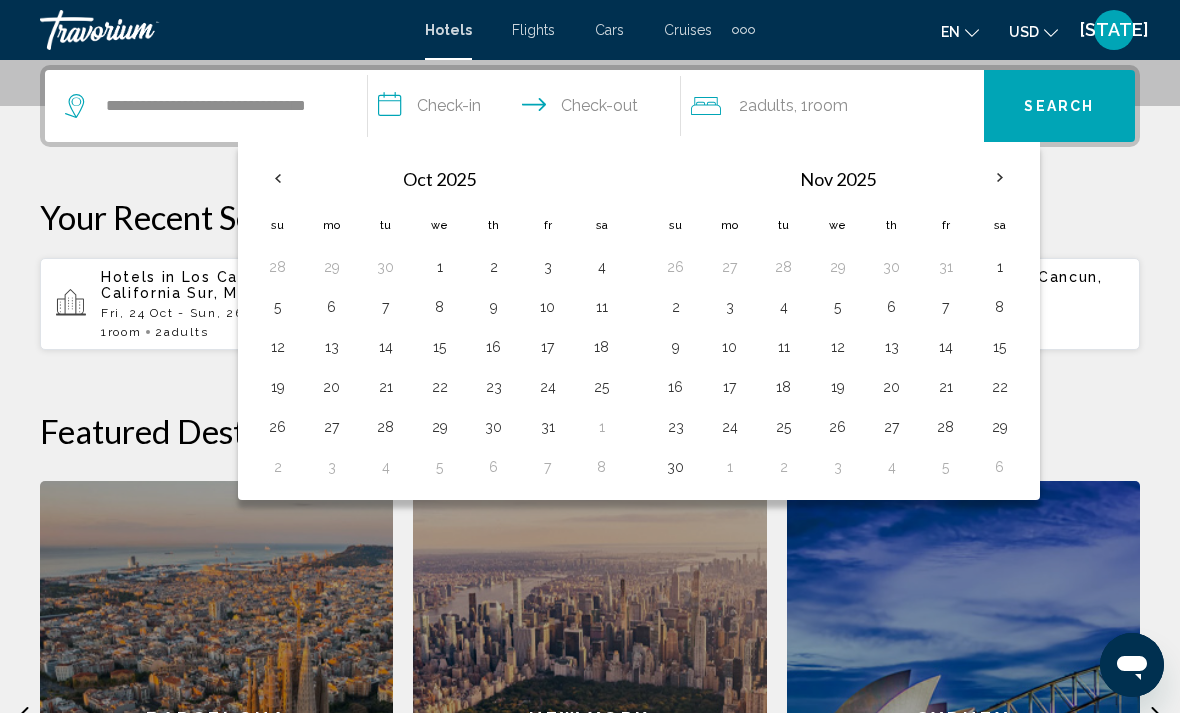 click at bounding box center [1000, 178] 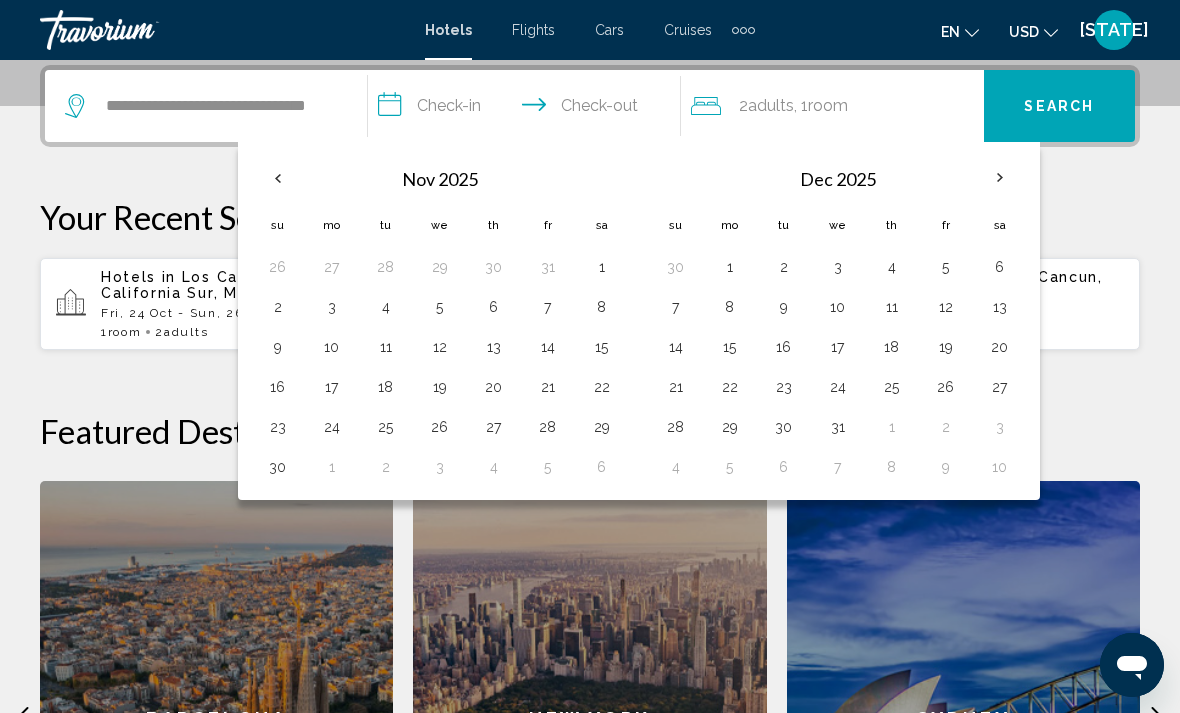 click at bounding box center [1000, 178] 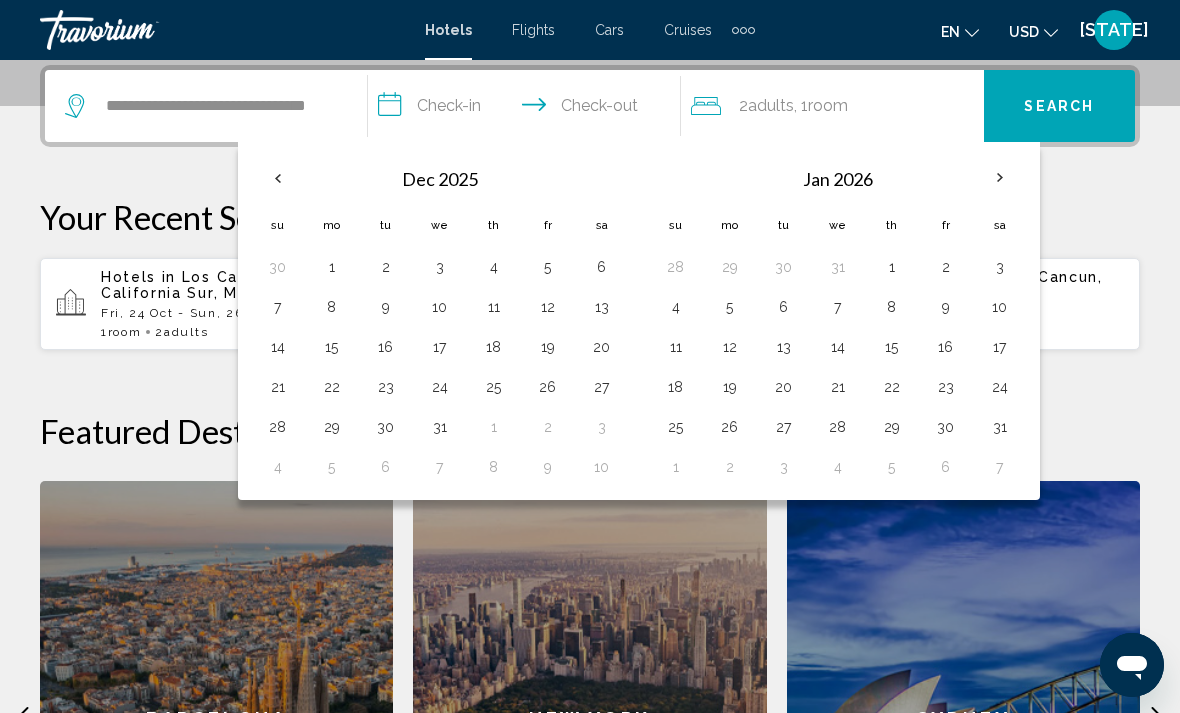 click at bounding box center [1000, 178] 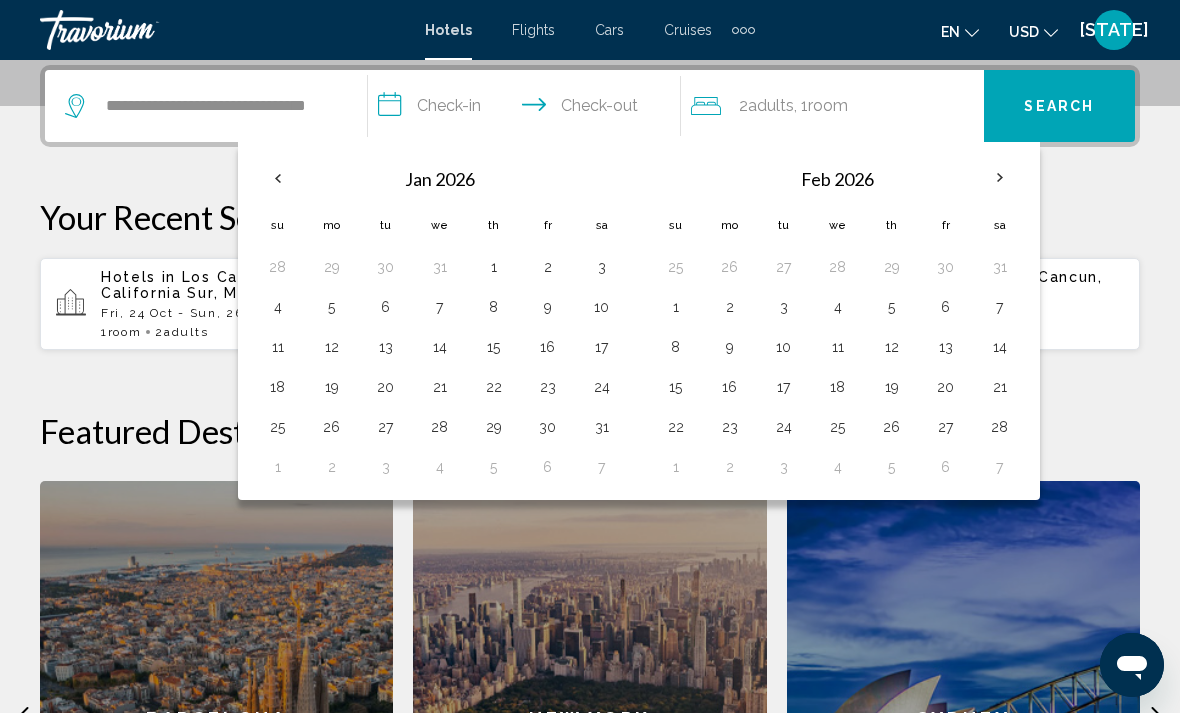 click on "3" at bounding box center [784, 307] 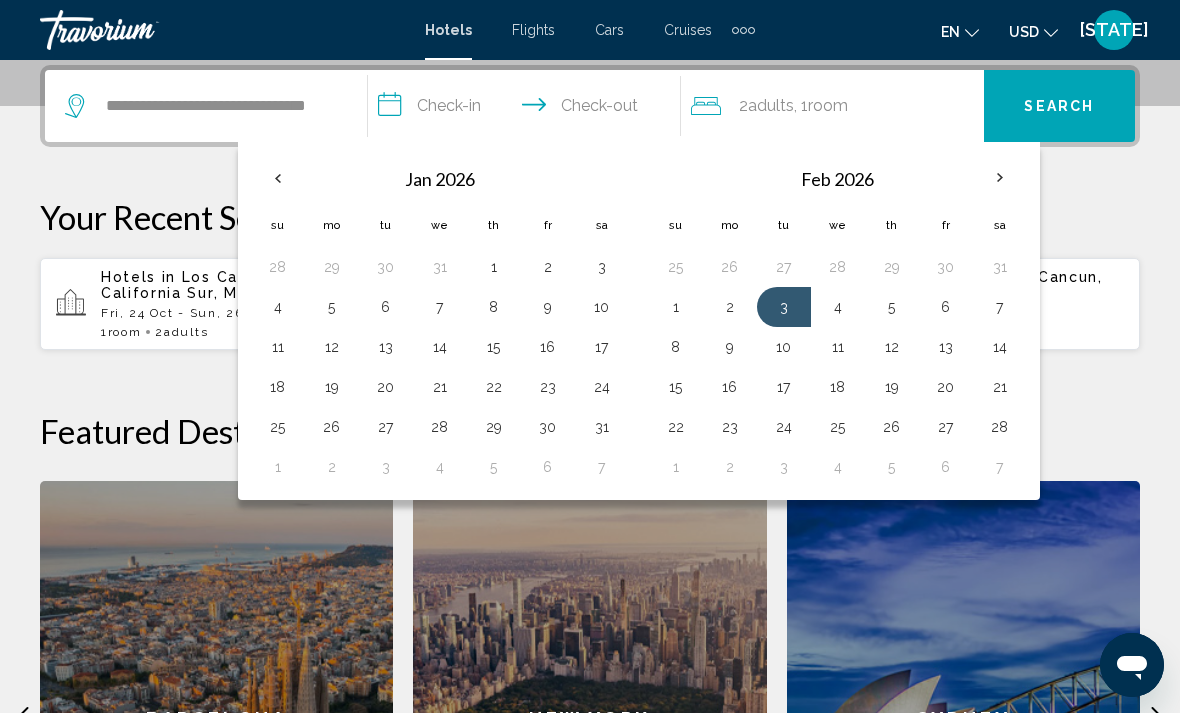 click on "7" at bounding box center [1000, 307] 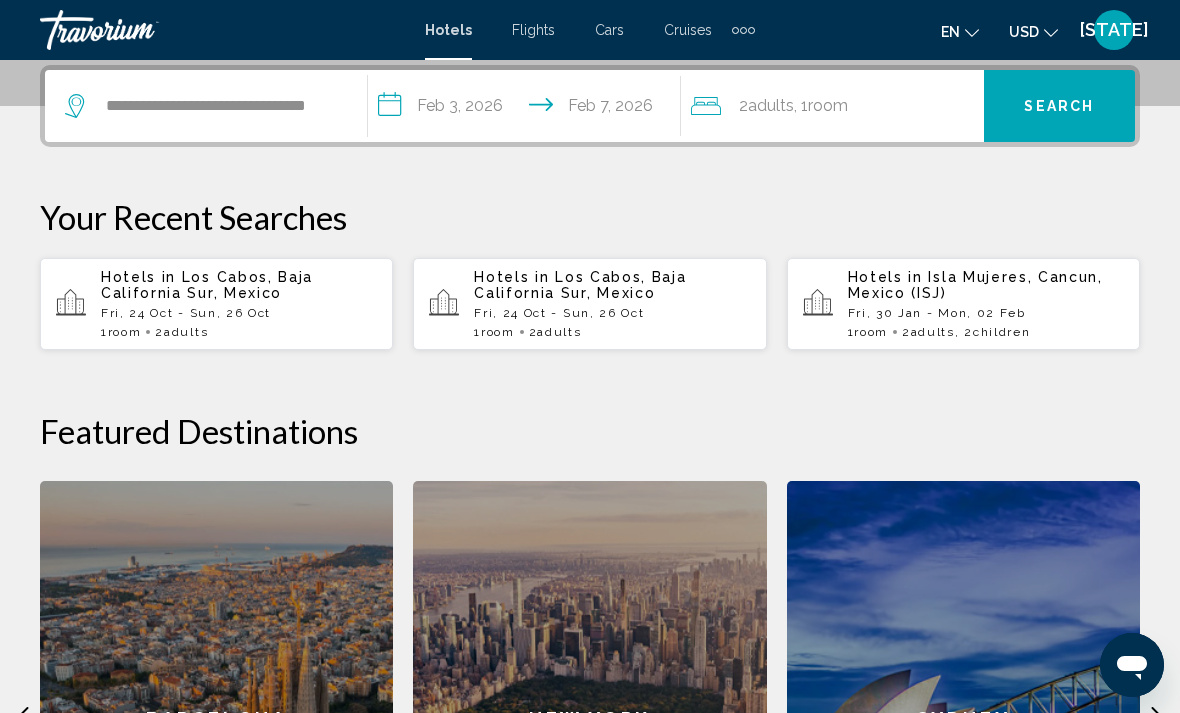 click on "**********" at bounding box center [528, 109] 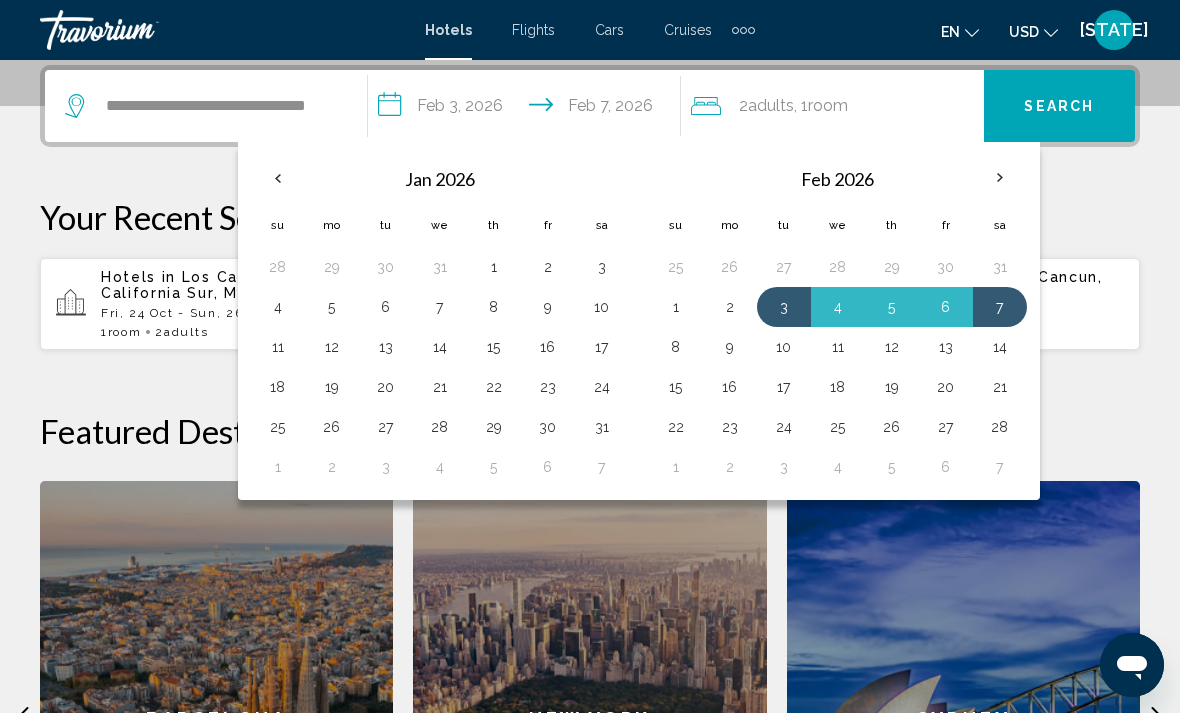 click on "5" at bounding box center [892, 307] 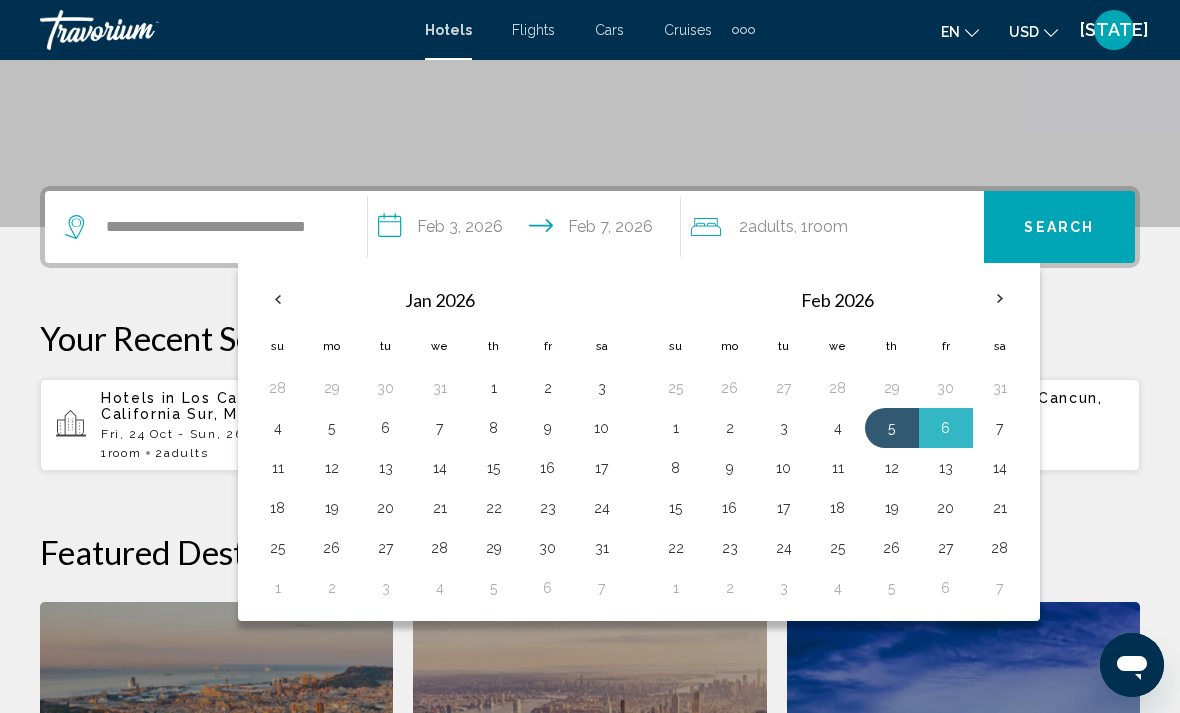scroll, scrollTop: 371, scrollLeft: 0, axis: vertical 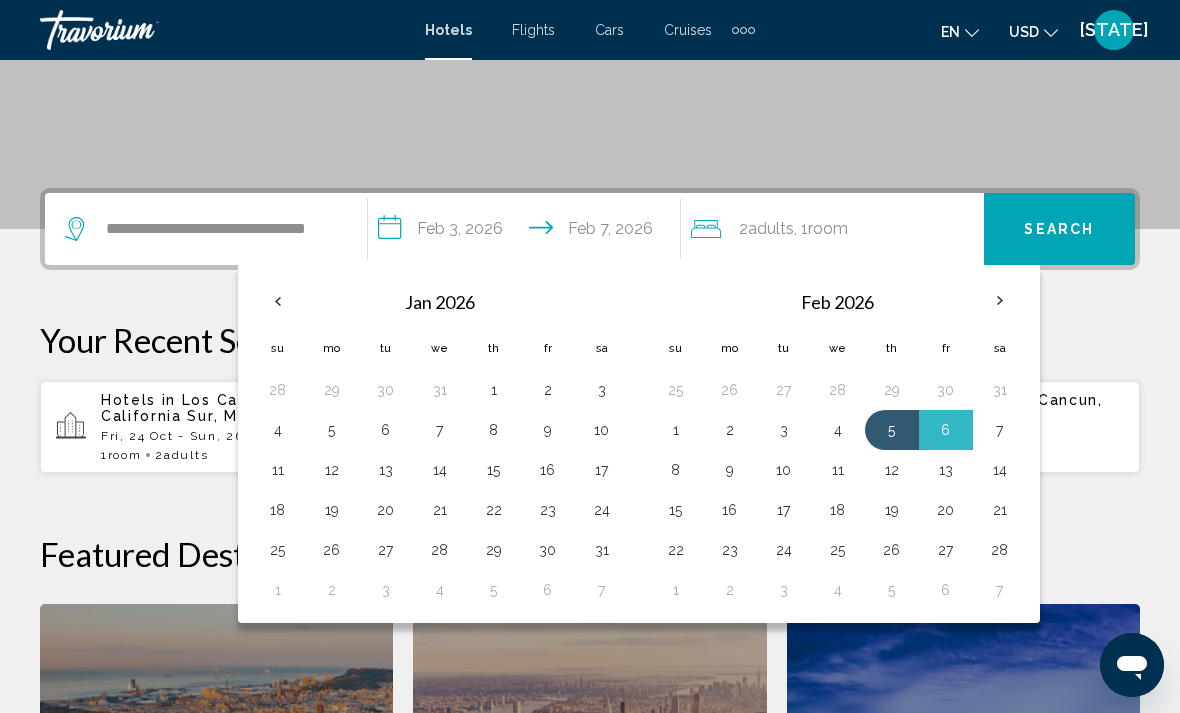 click on "11" at bounding box center (278, 470) 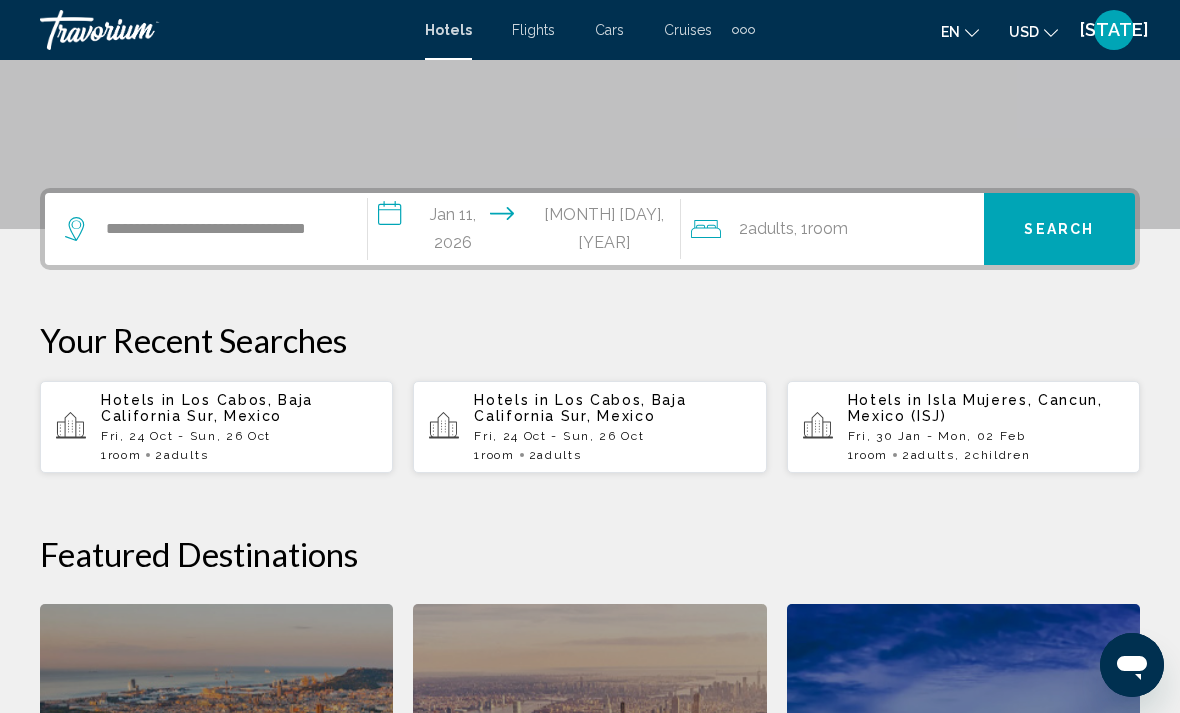 click on "**********" at bounding box center [528, 232] 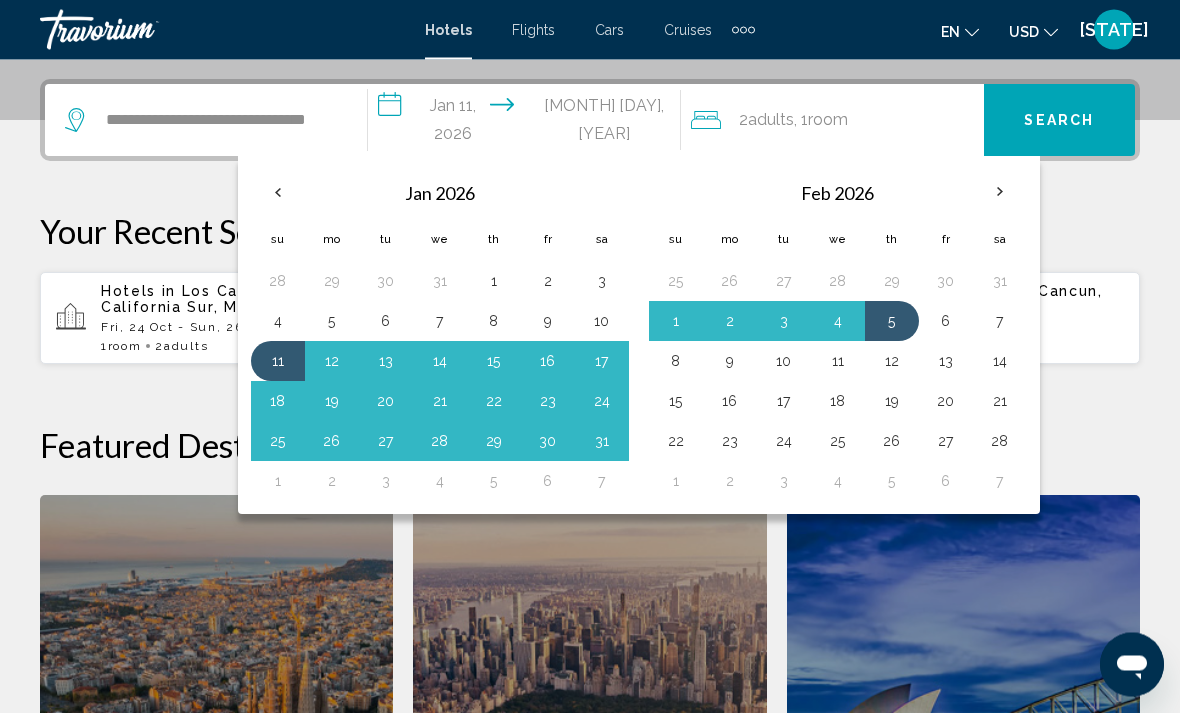scroll, scrollTop: 494, scrollLeft: 0, axis: vertical 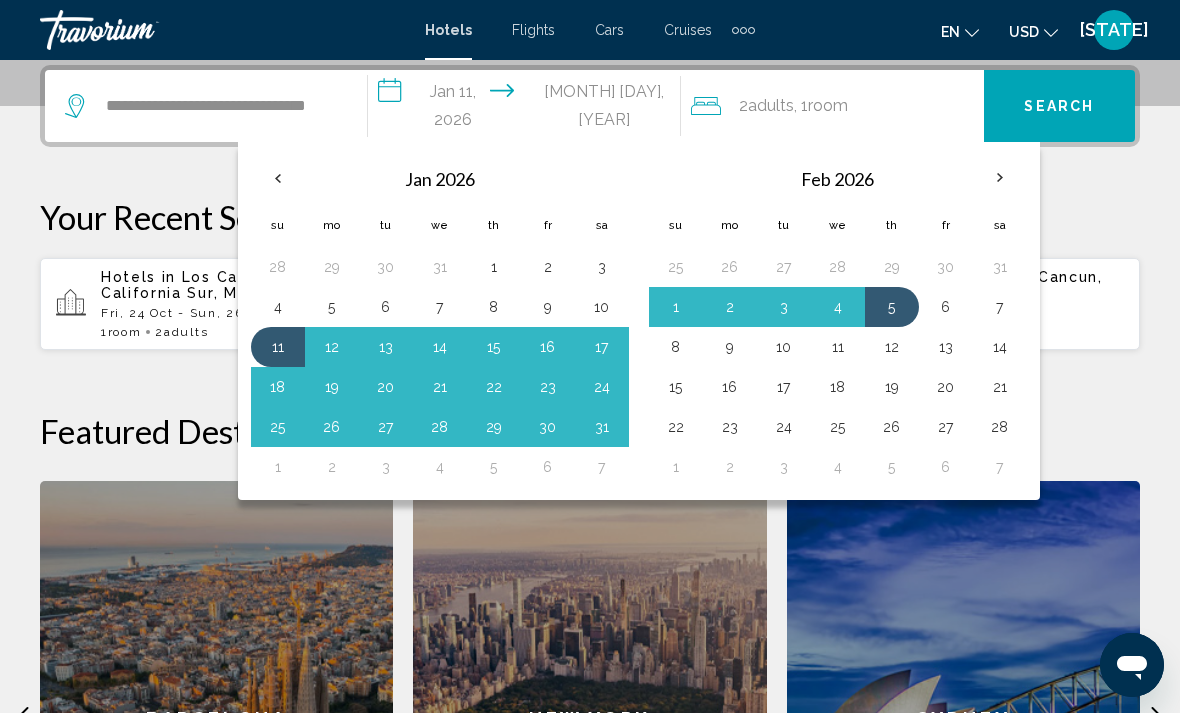 click on "5" at bounding box center [892, 307] 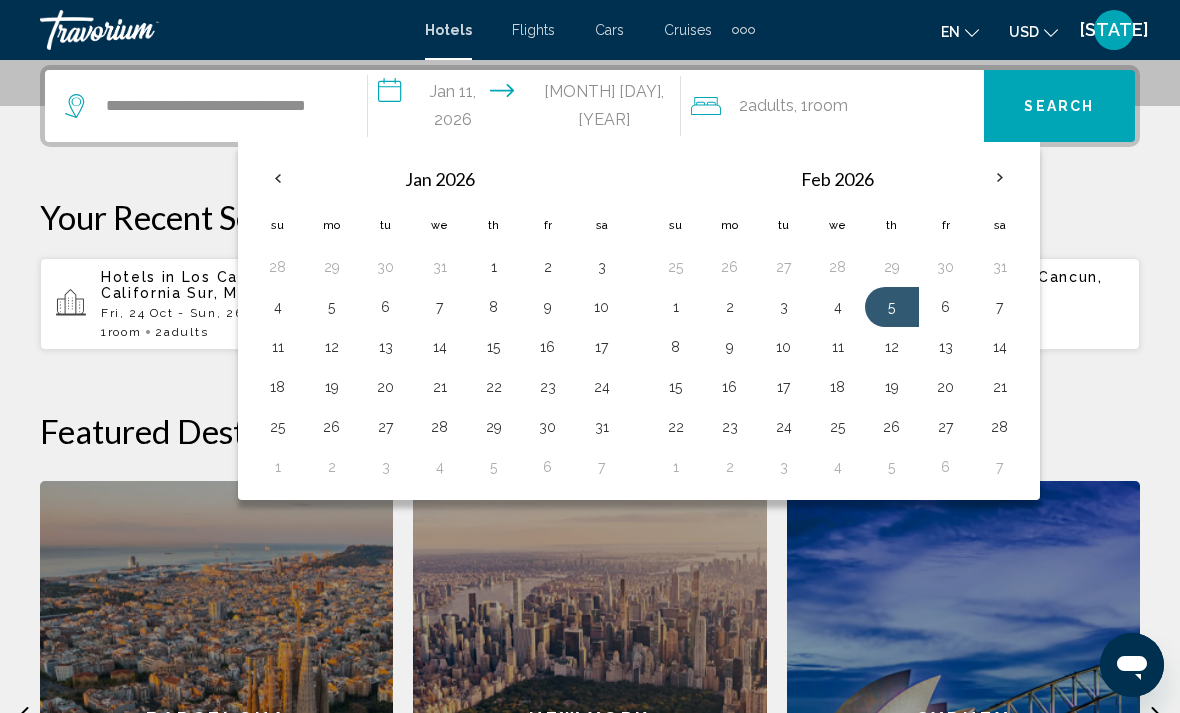 click on "8" at bounding box center [676, 347] 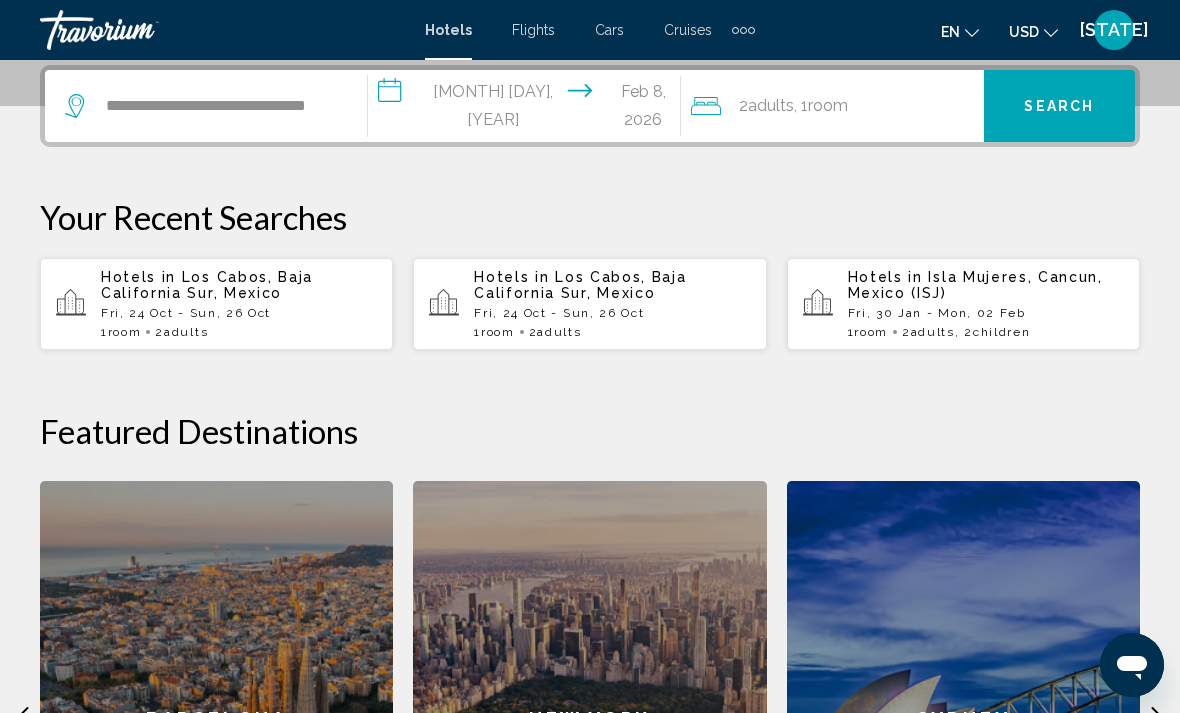 click on "2  Adult Adults , 1  Room rooms" 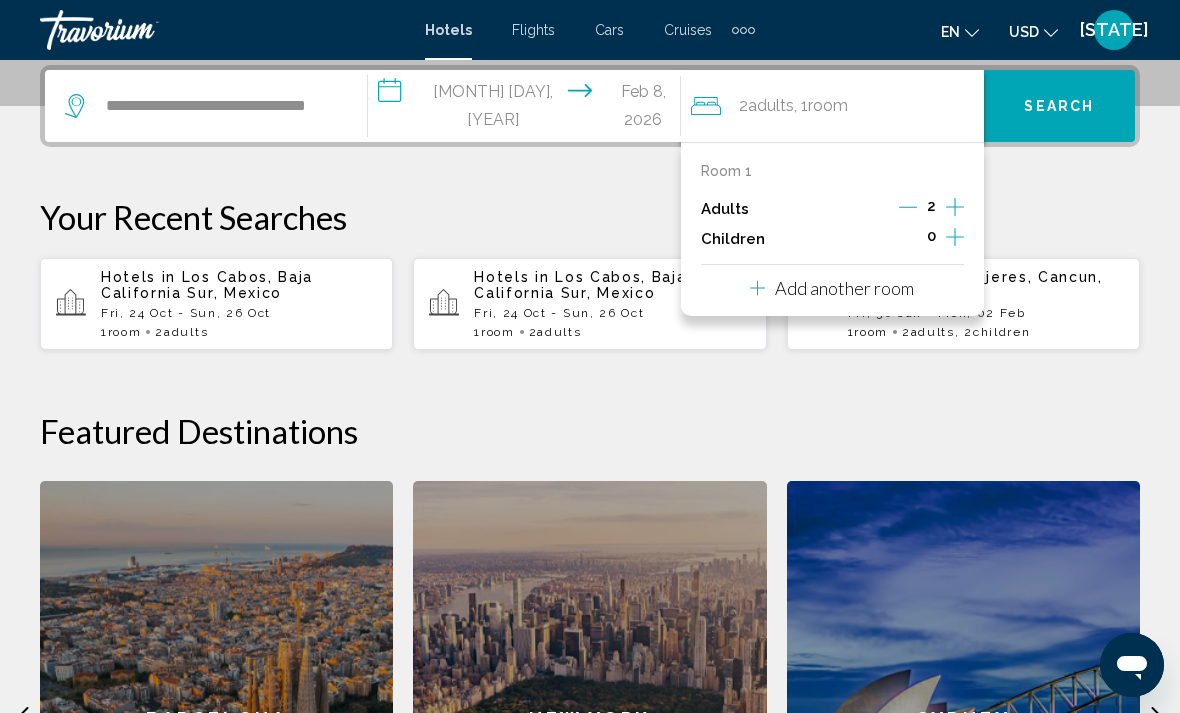 click 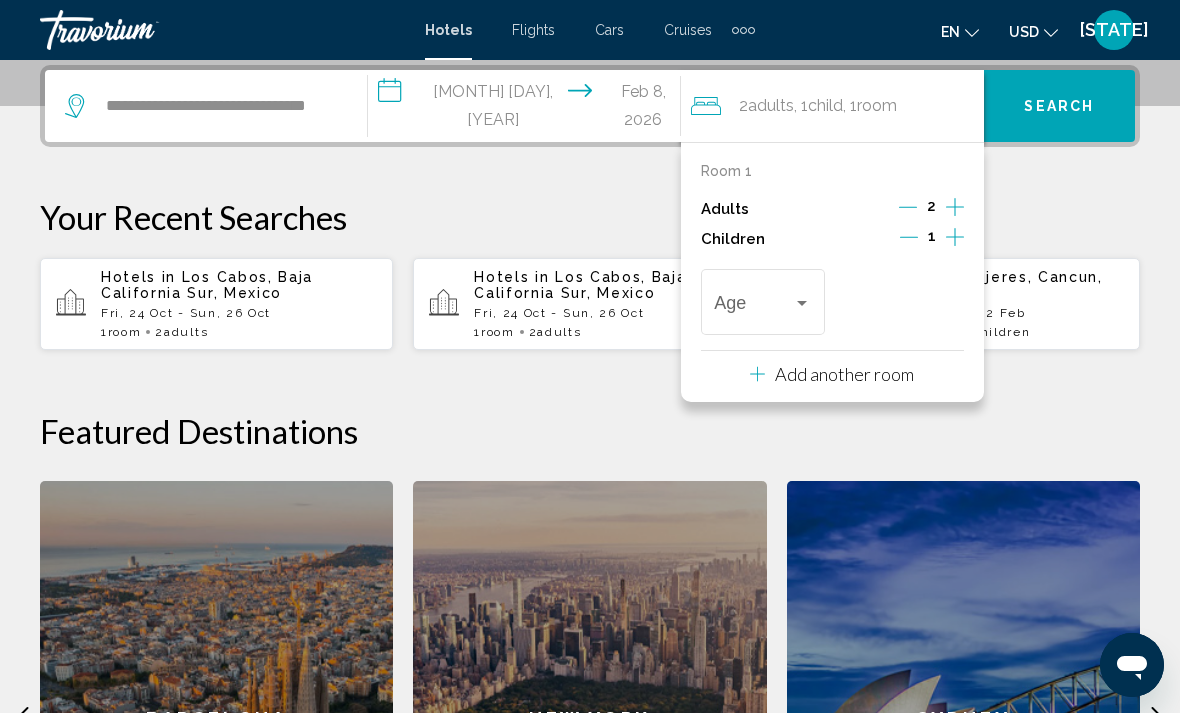 click 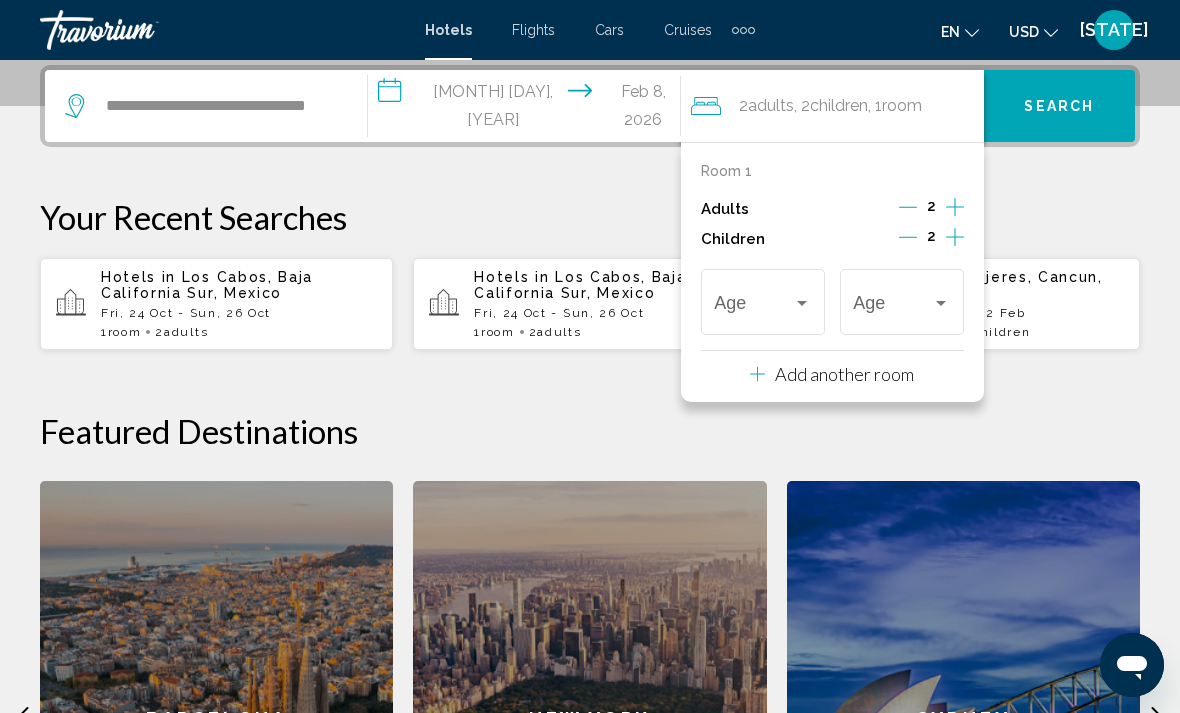 click at bounding box center [753, 307] 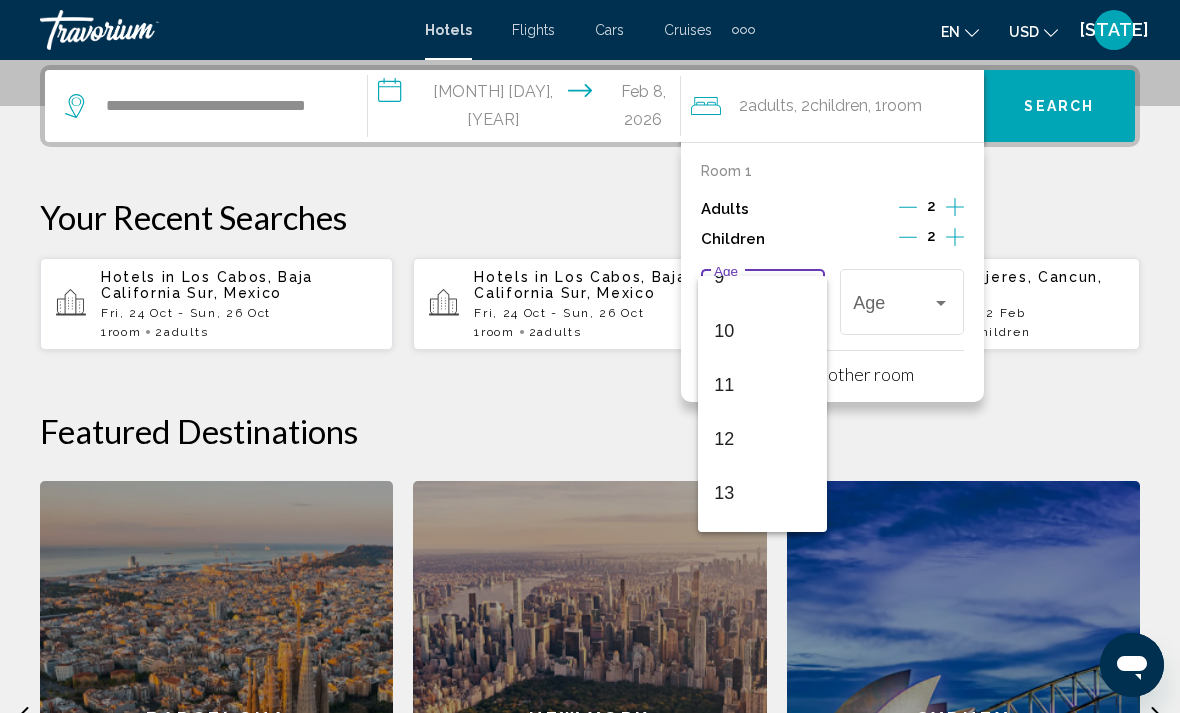 scroll, scrollTop: 515, scrollLeft: 0, axis: vertical 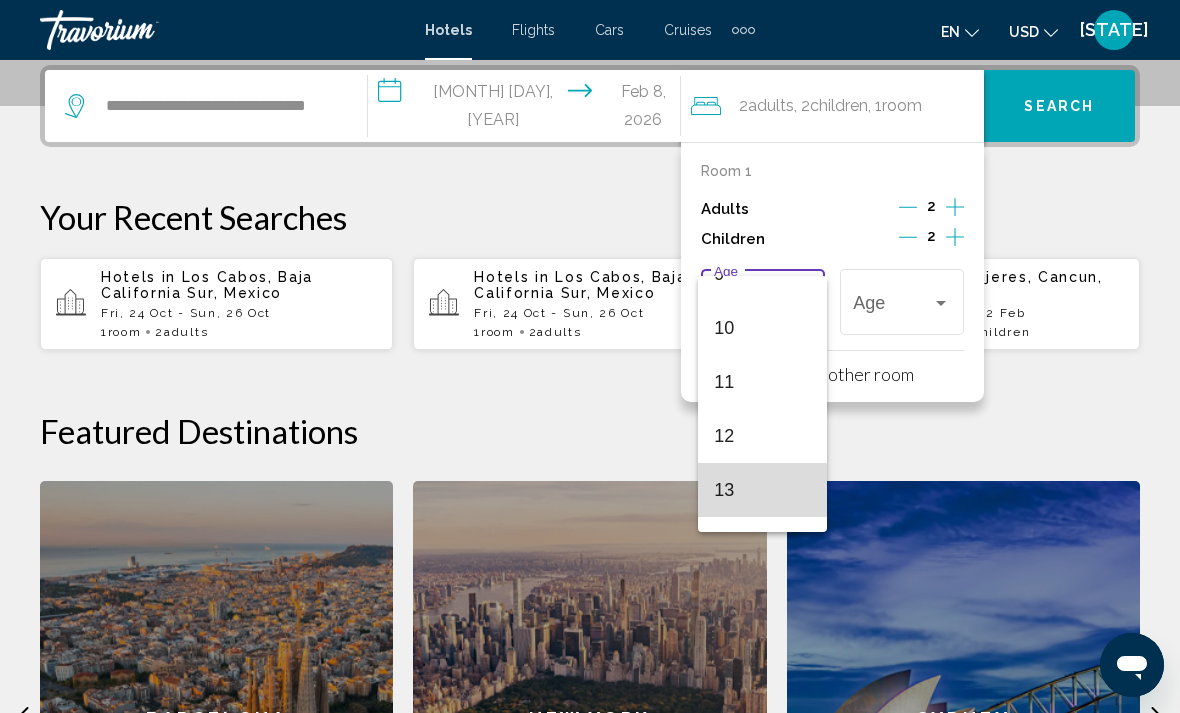 click on "13" at bounding box center (762, 490) 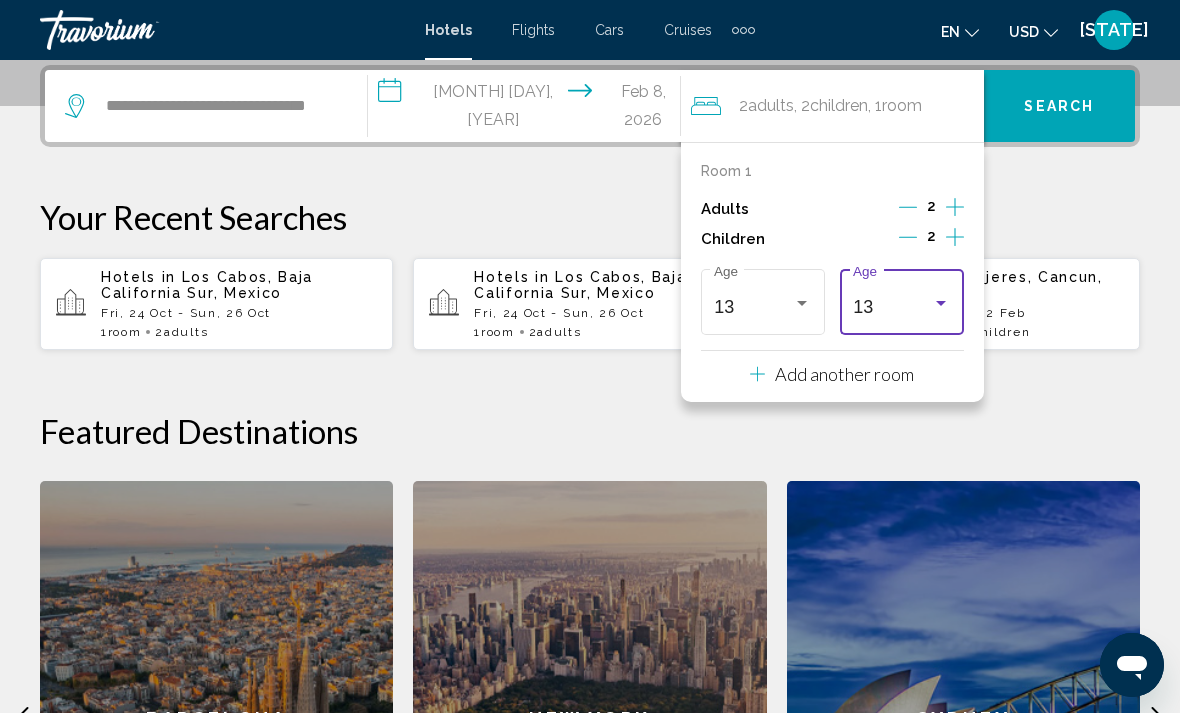 click on "13" at bounding box center (892, 307) 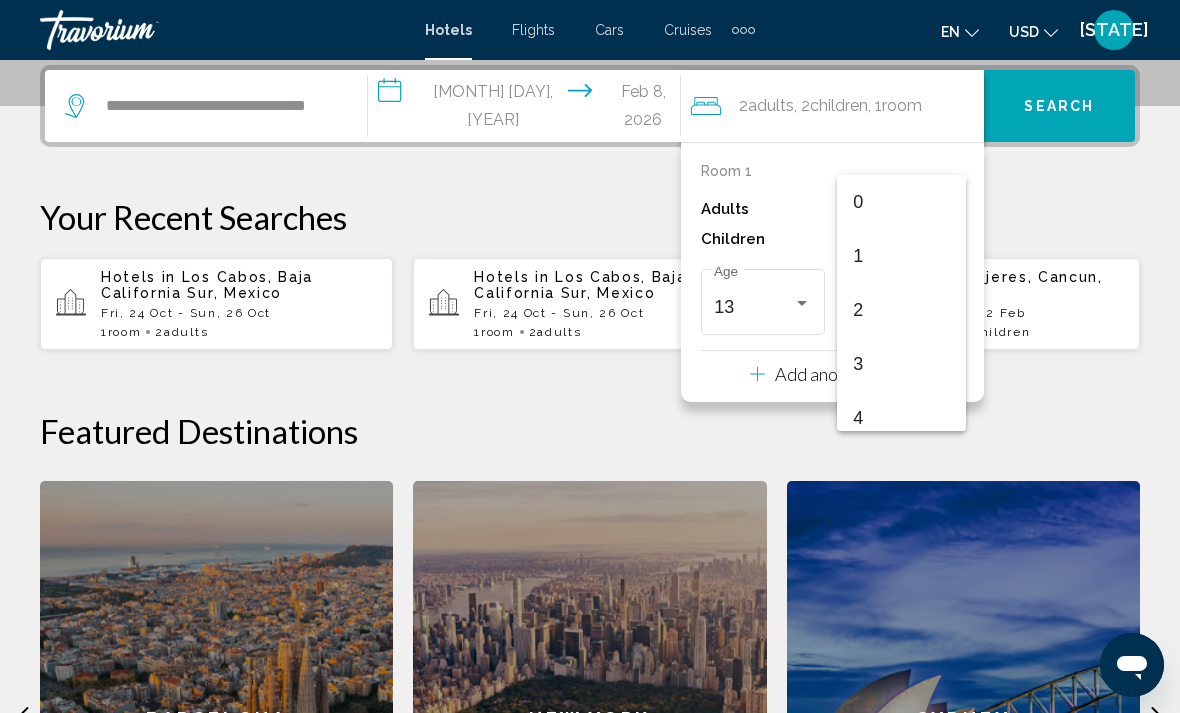 scroll, scrollTop: 601, scrollLeft: 0, axis: vertical 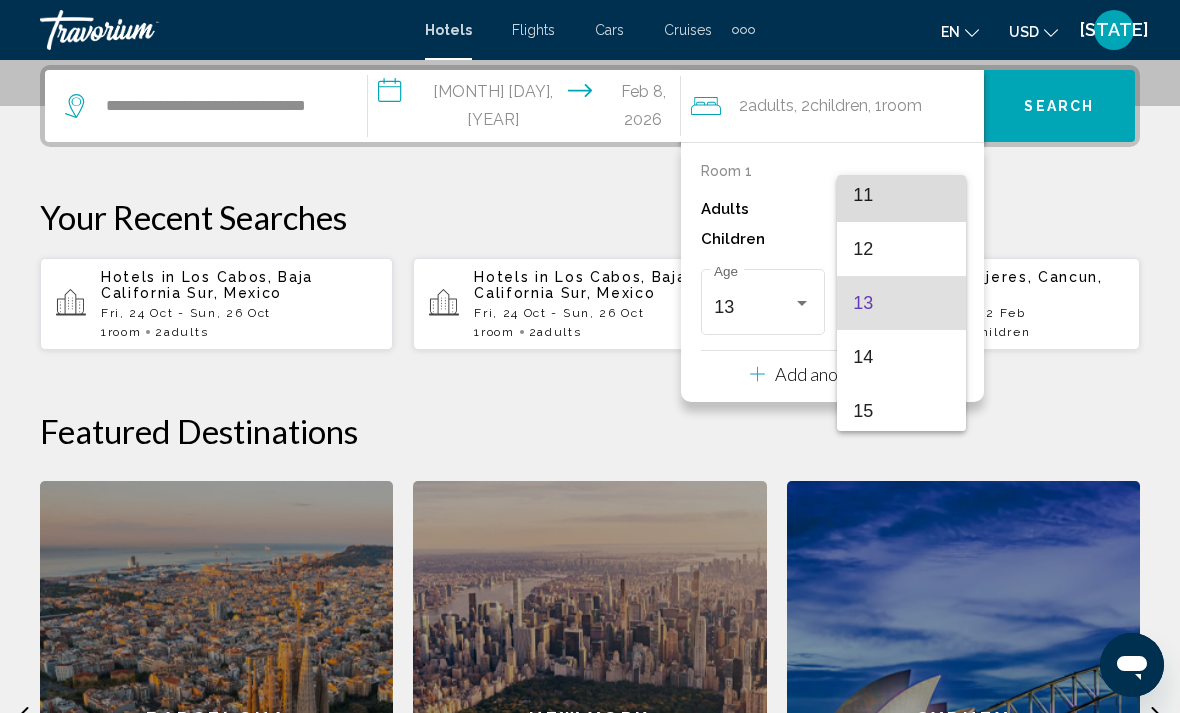 click on "11" at bounding box center (901, 195) 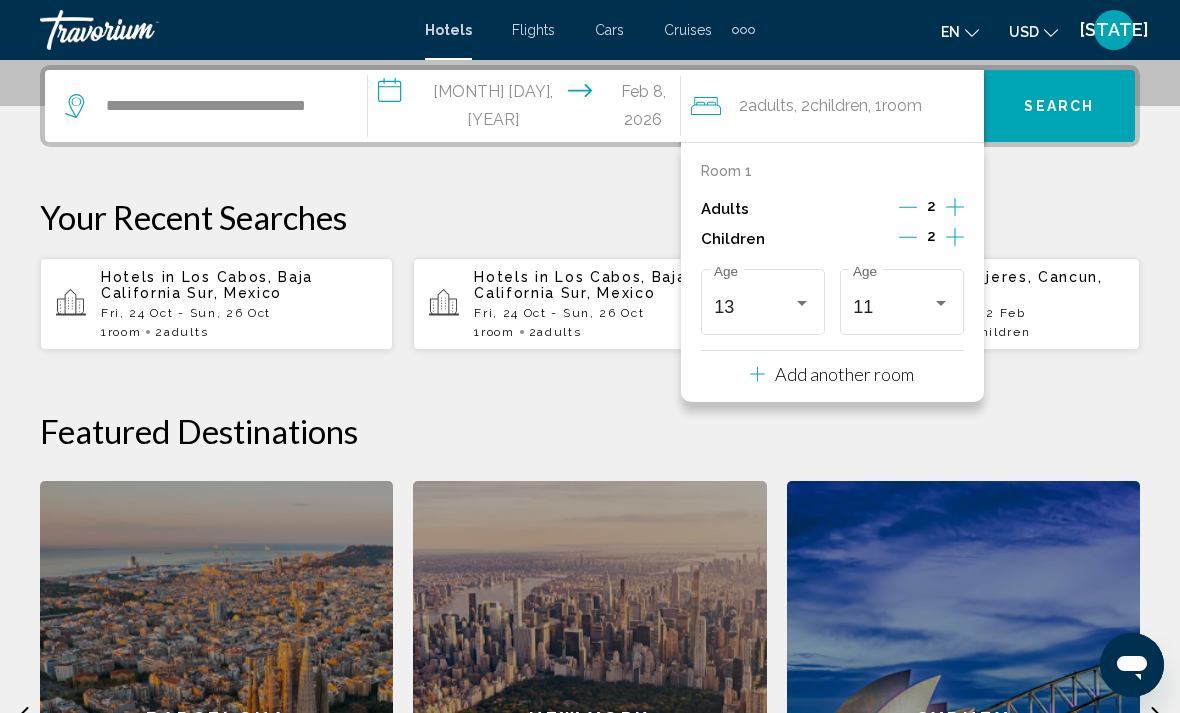 click on "Search" at bounding box center (1059, 107) 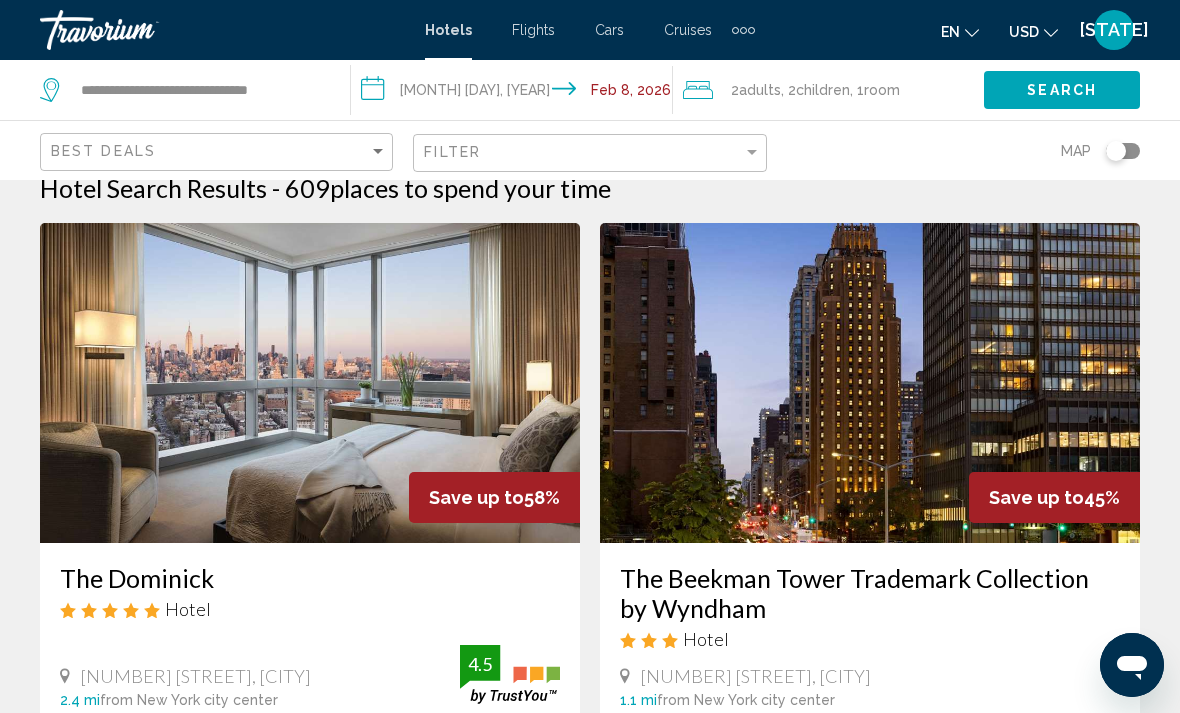scroll, scrollTop: 0, scrollLeft: 0, axis: both 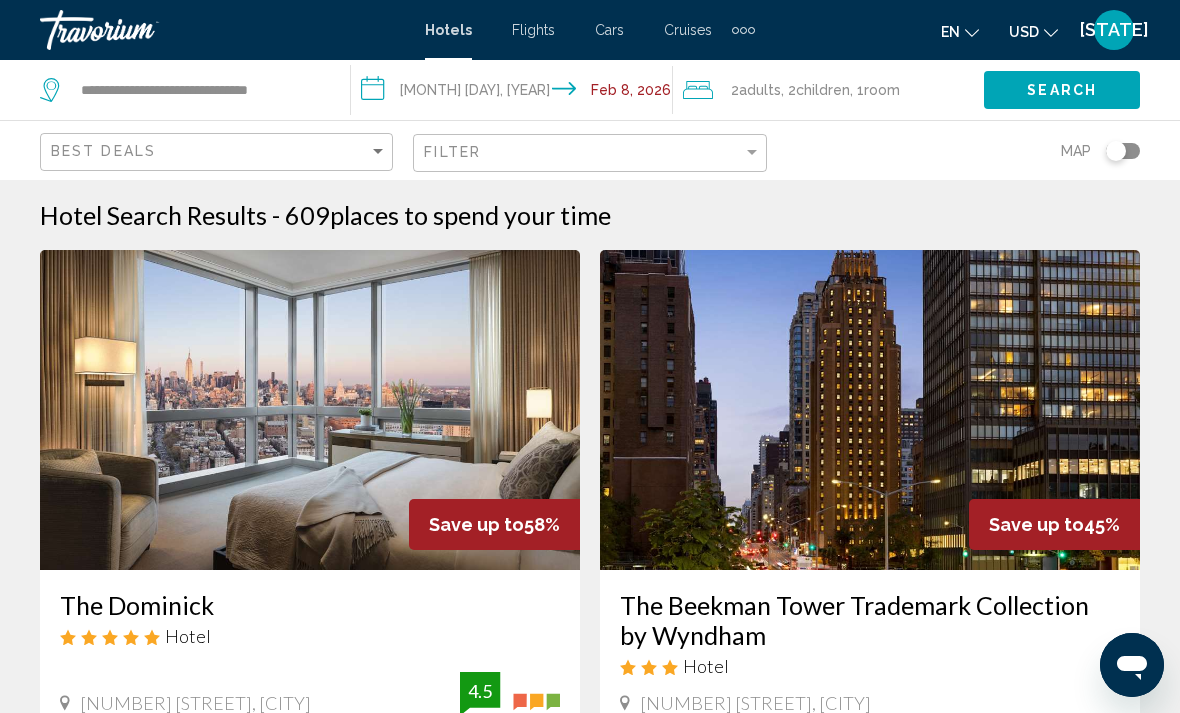 click on "Best Deals" 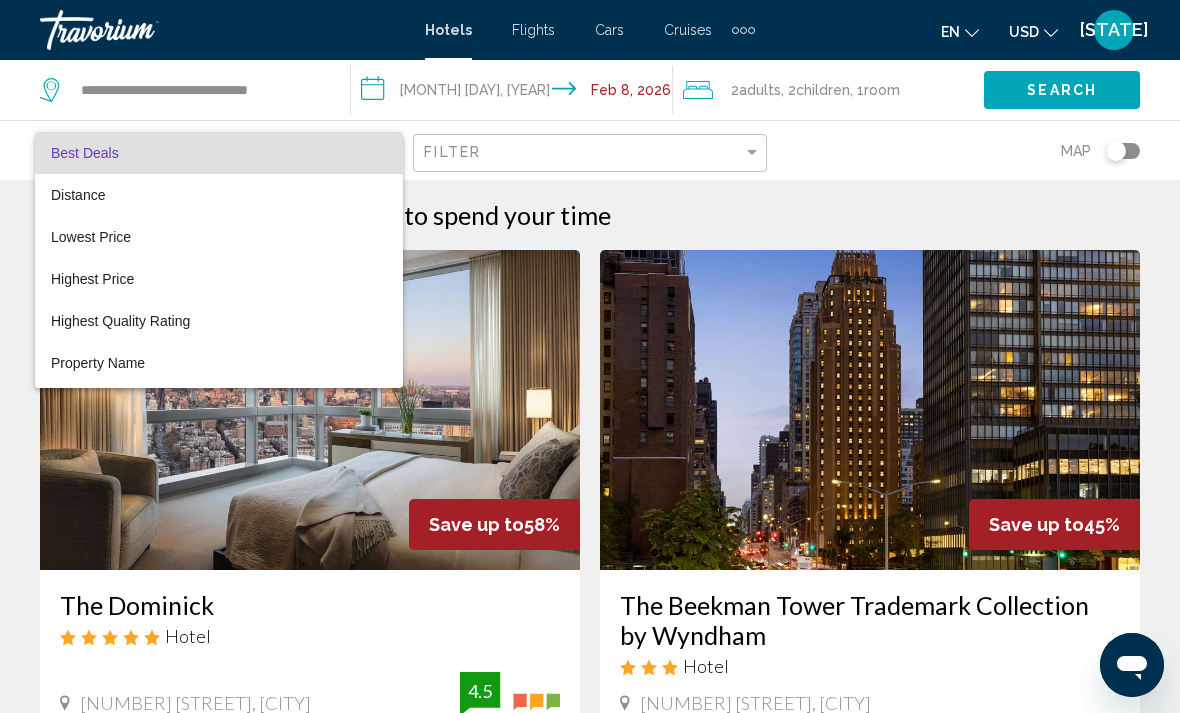 click at bounding box center (590, 356) 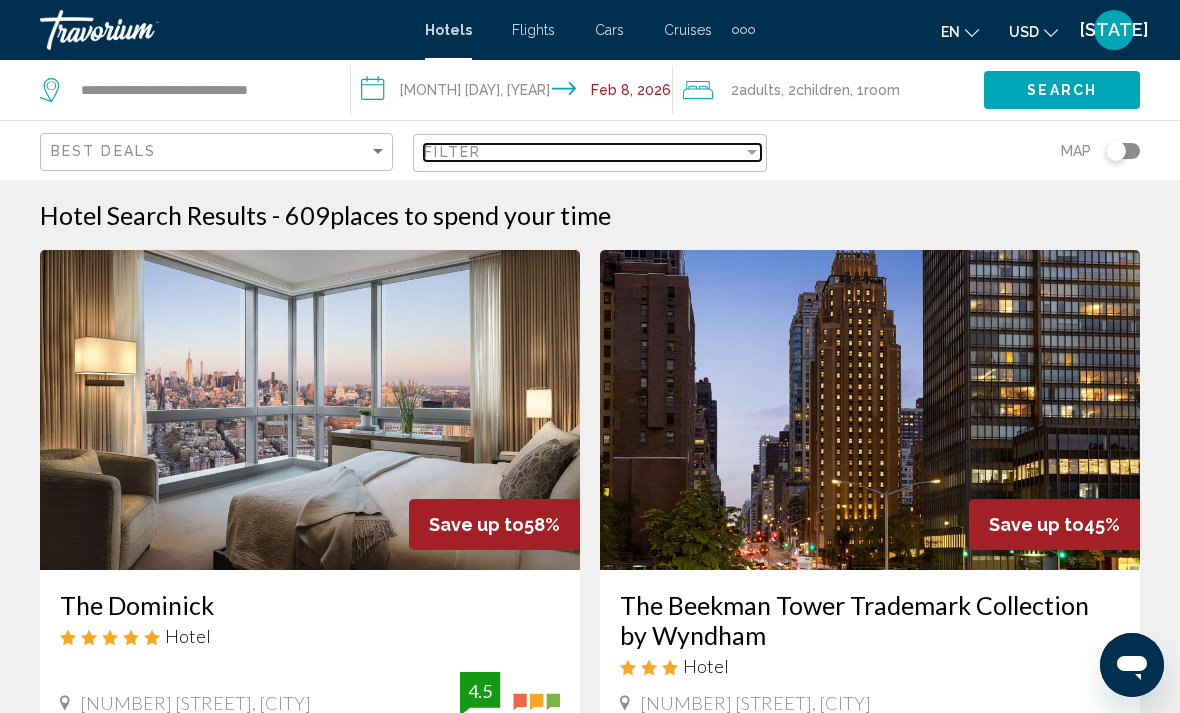 click on "Filter" at bounding box center (583, 152) 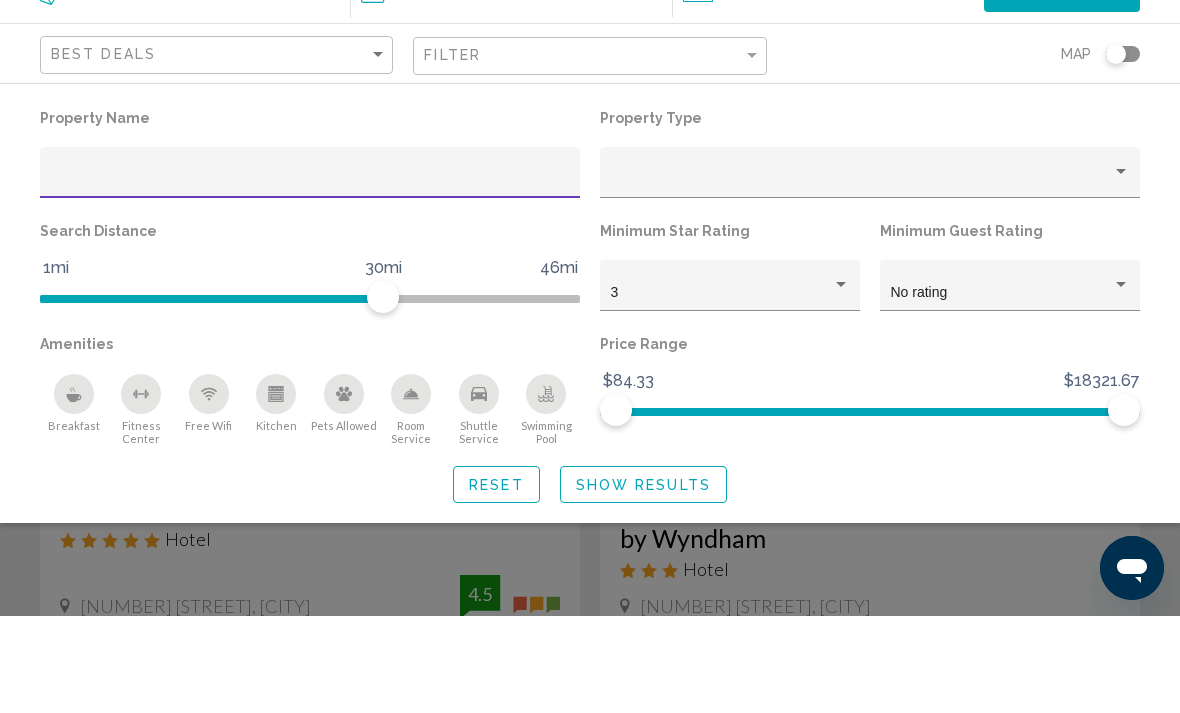 click at bounding box center [310, 277] 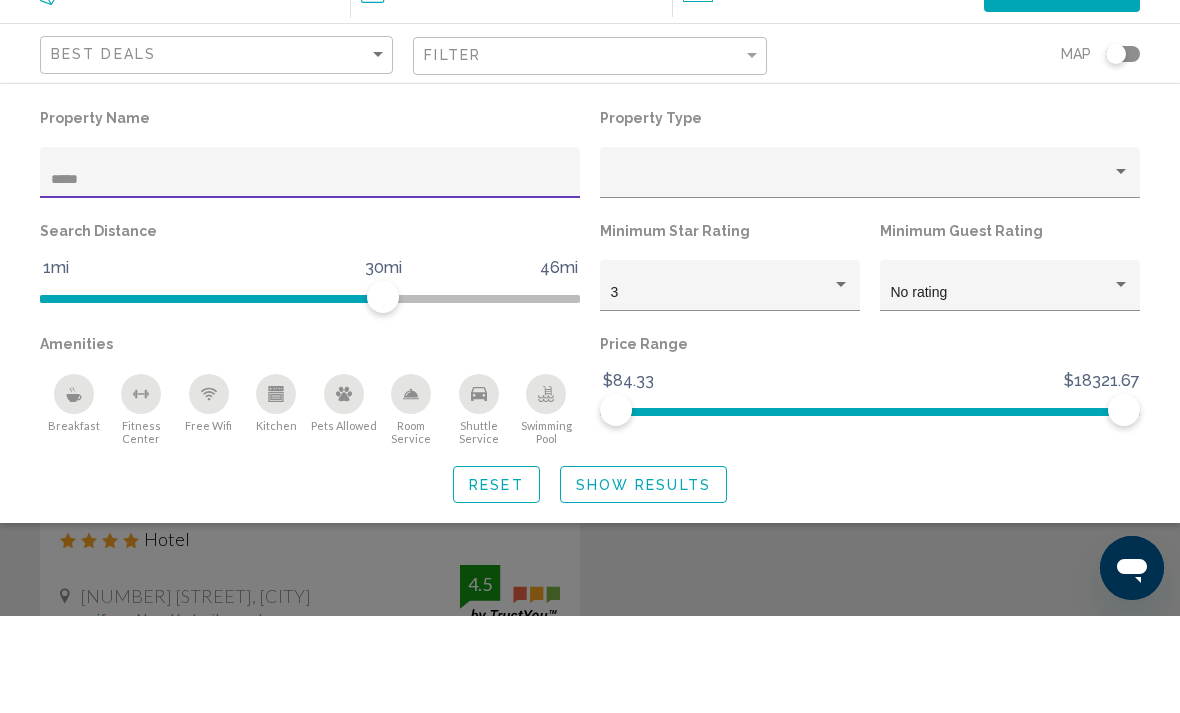 type on "*****" 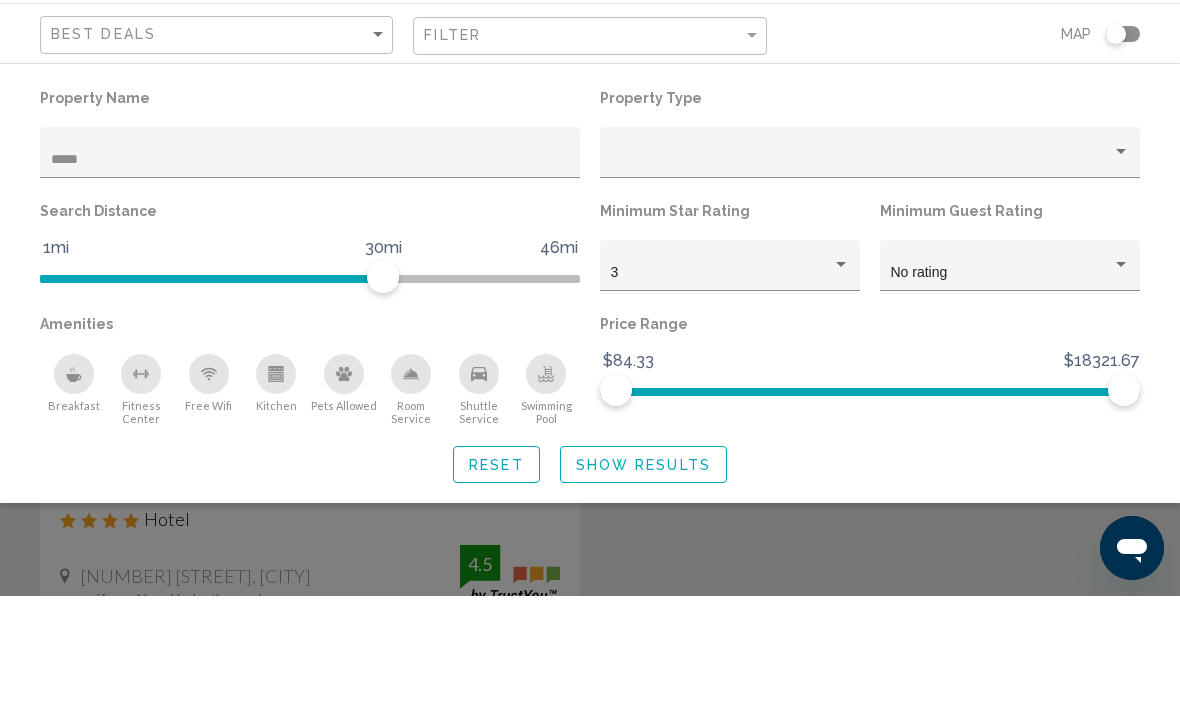 scroll, scrollTop: 117, scrollLeft: 0, axis: vertical 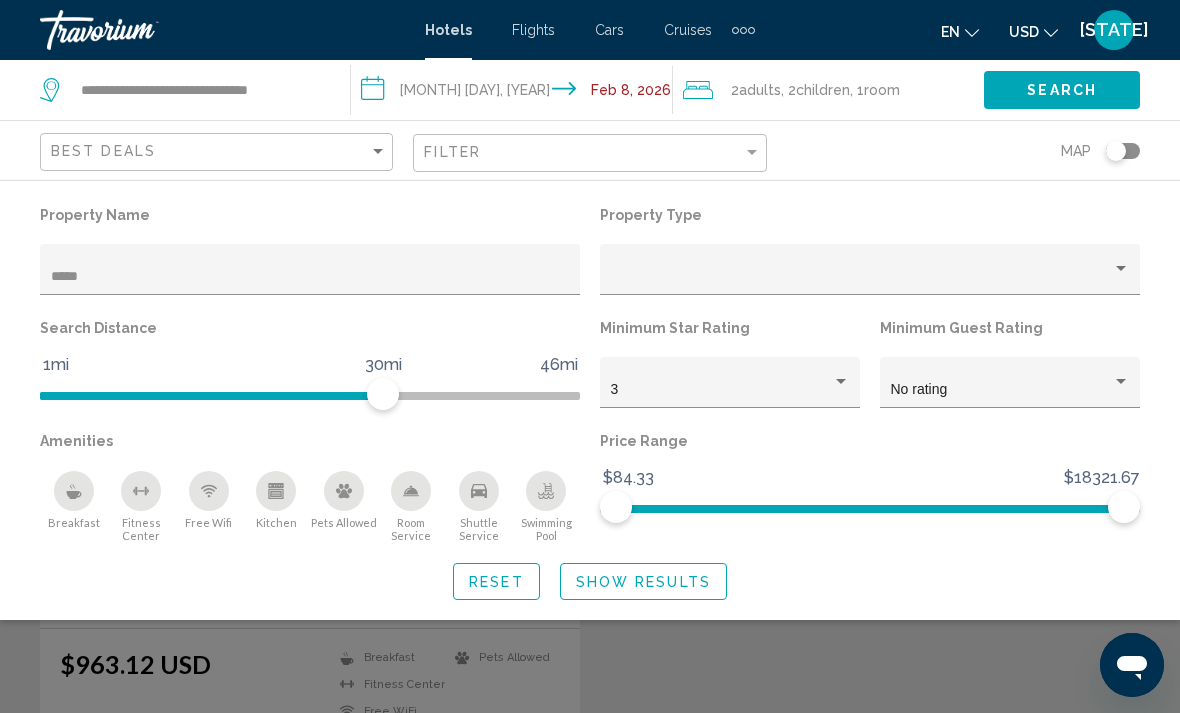 click on "Show Results" 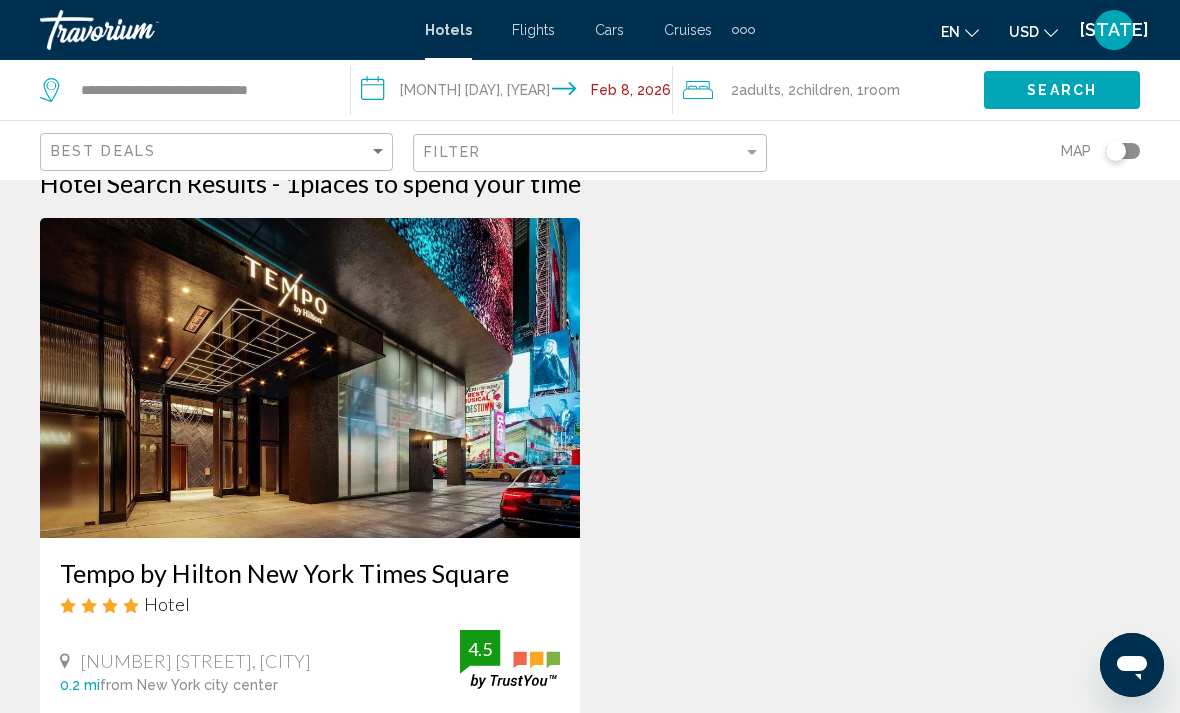 scroll, scrollTop: 53, scrollLeft: 0, axis: vertical 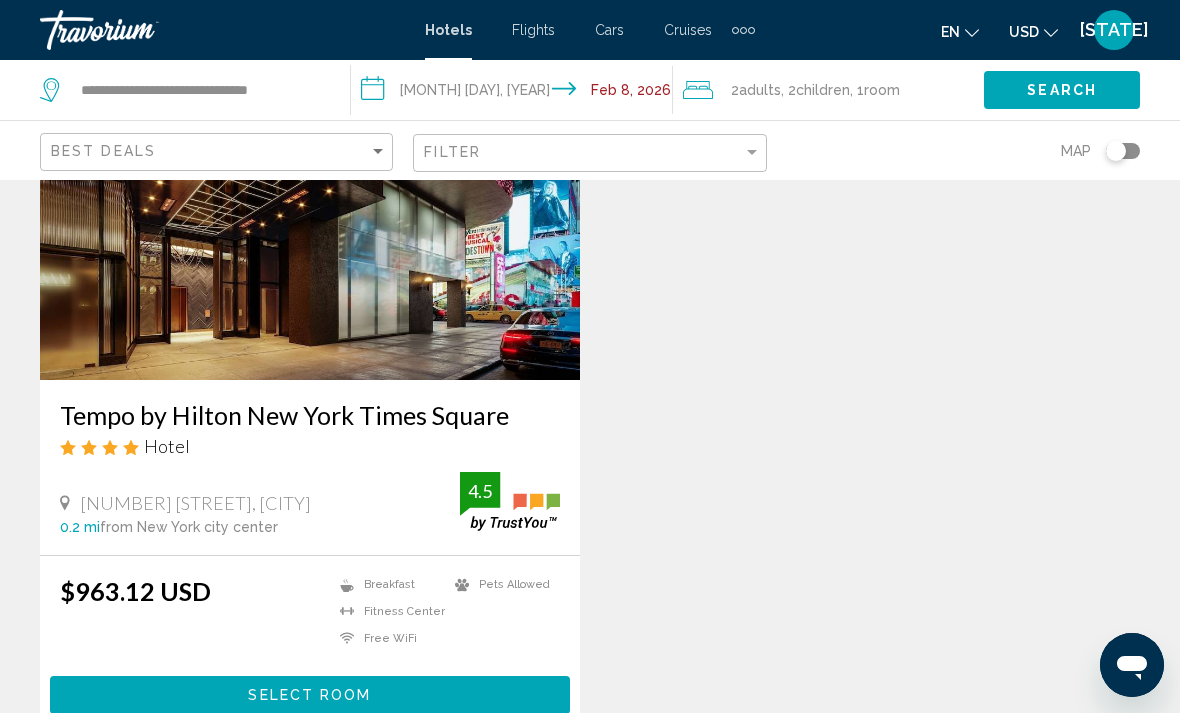 click on "Select Room" at bounding box center [309, 696] 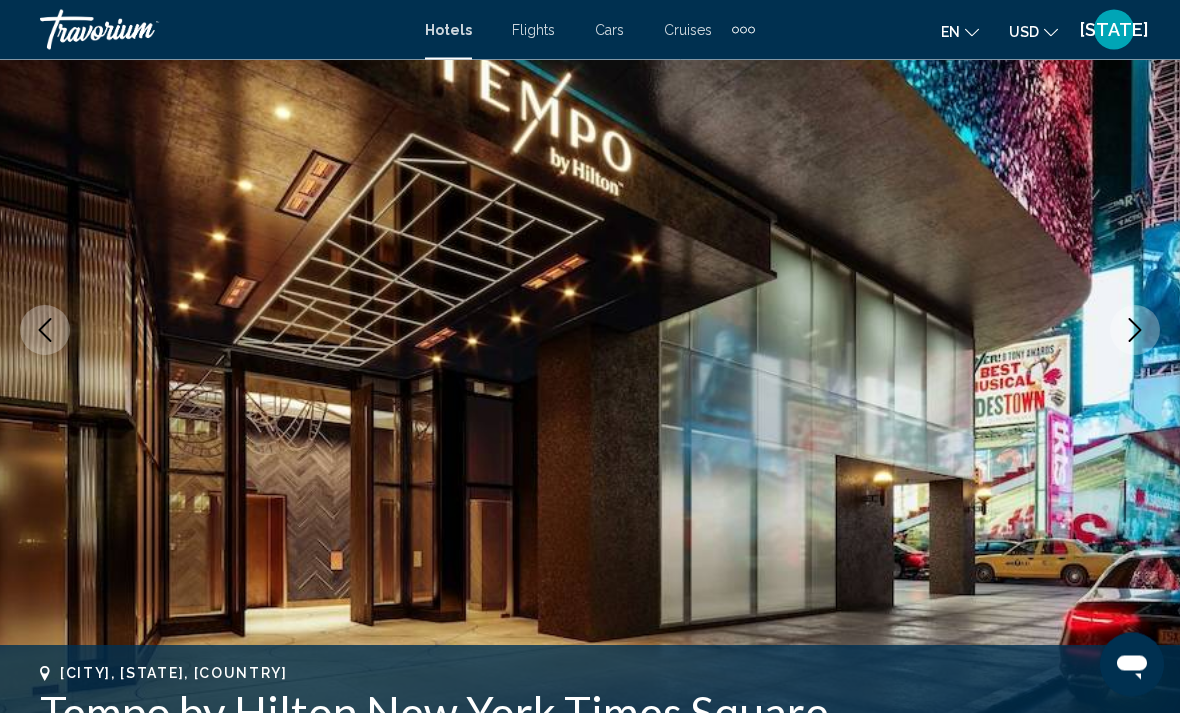 scroll, scrollTop: 0, scrollLeft: 0, axis: both 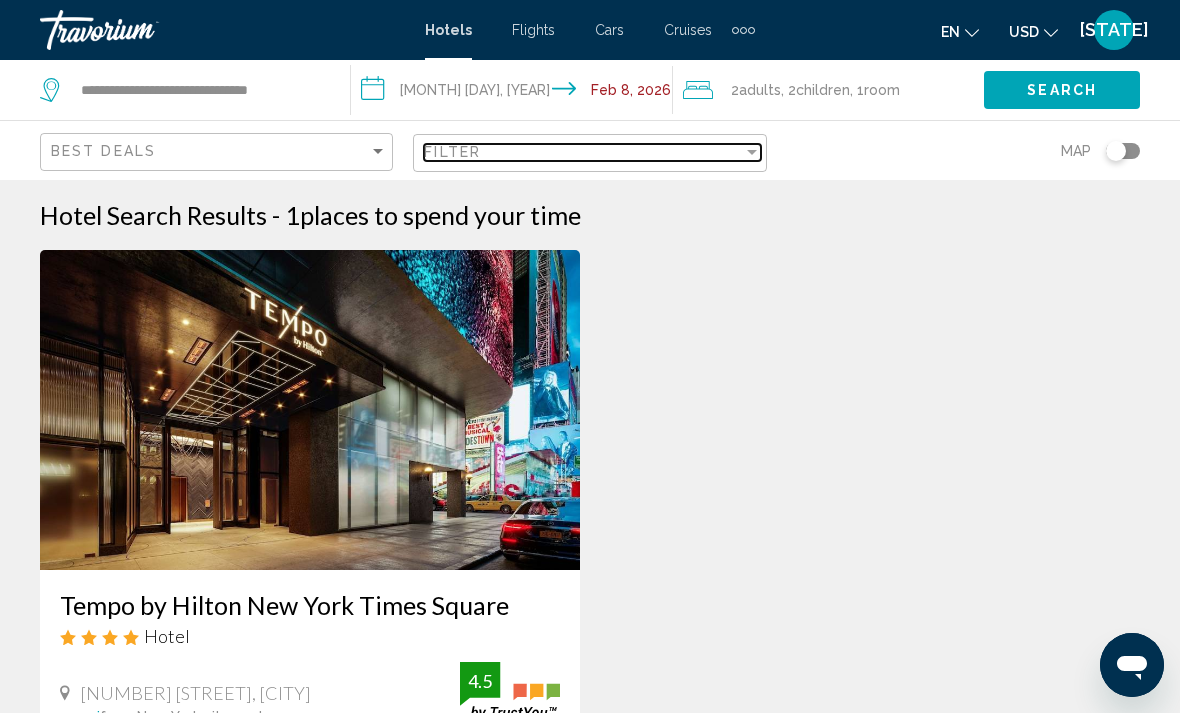 click on "Filter" at bounding box center [583, 152] 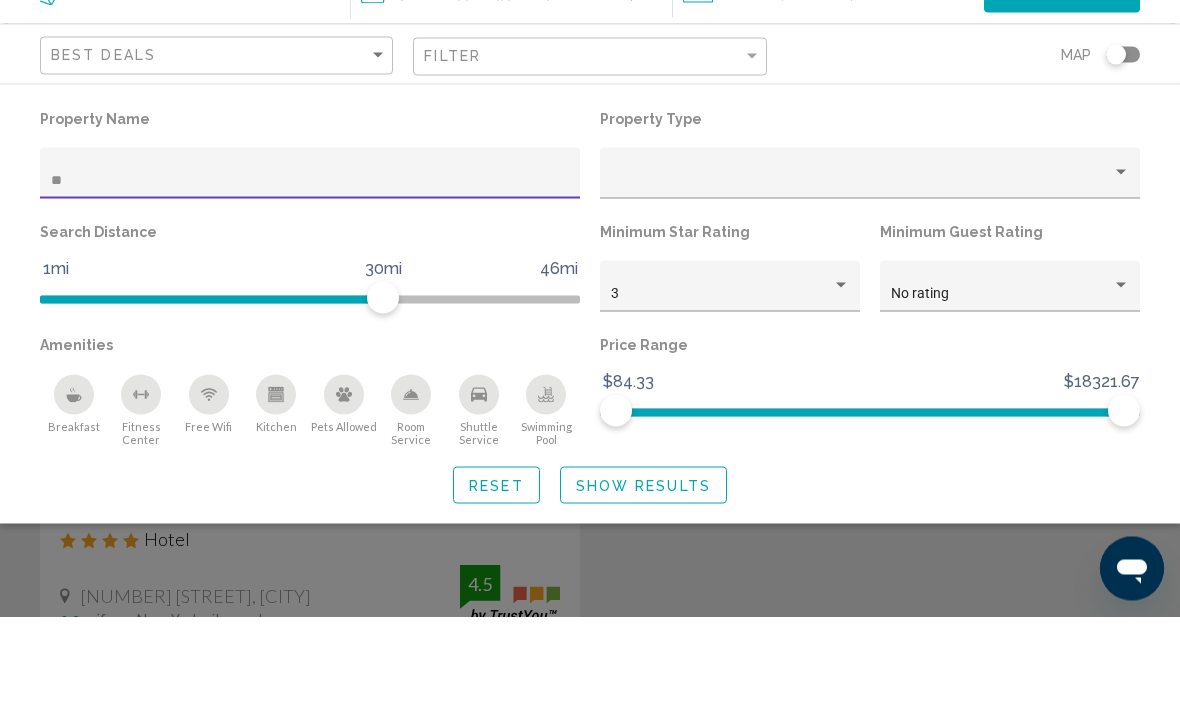 type on "*" 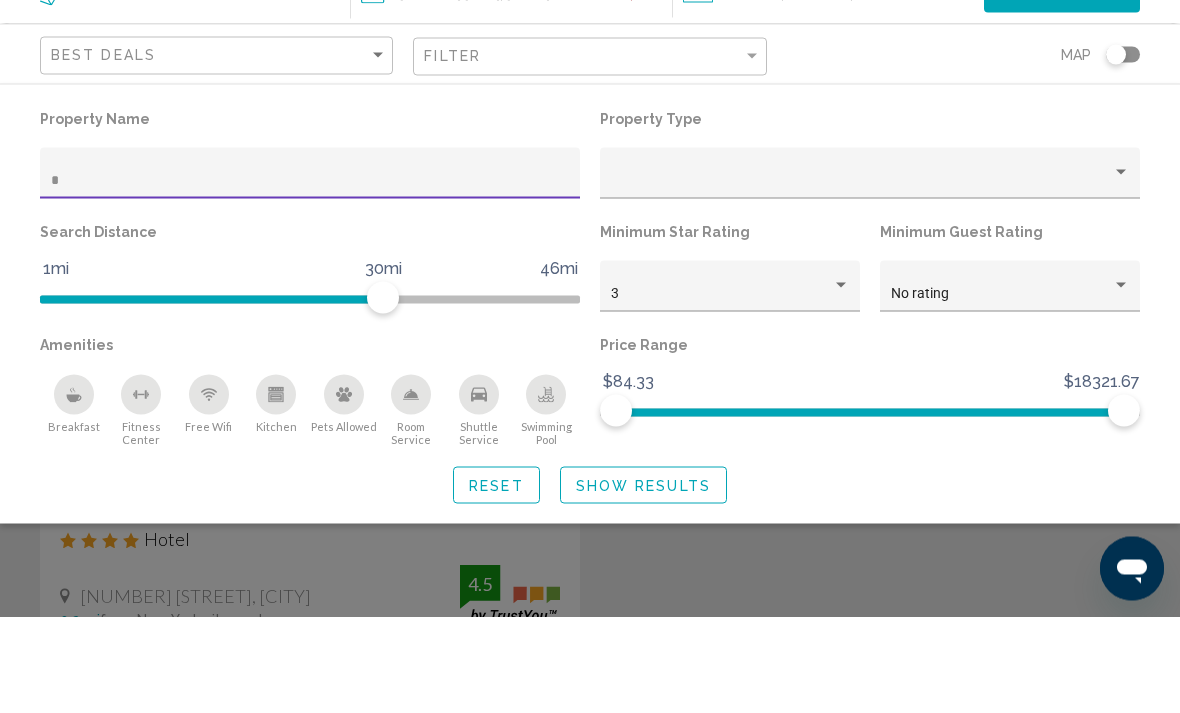 type 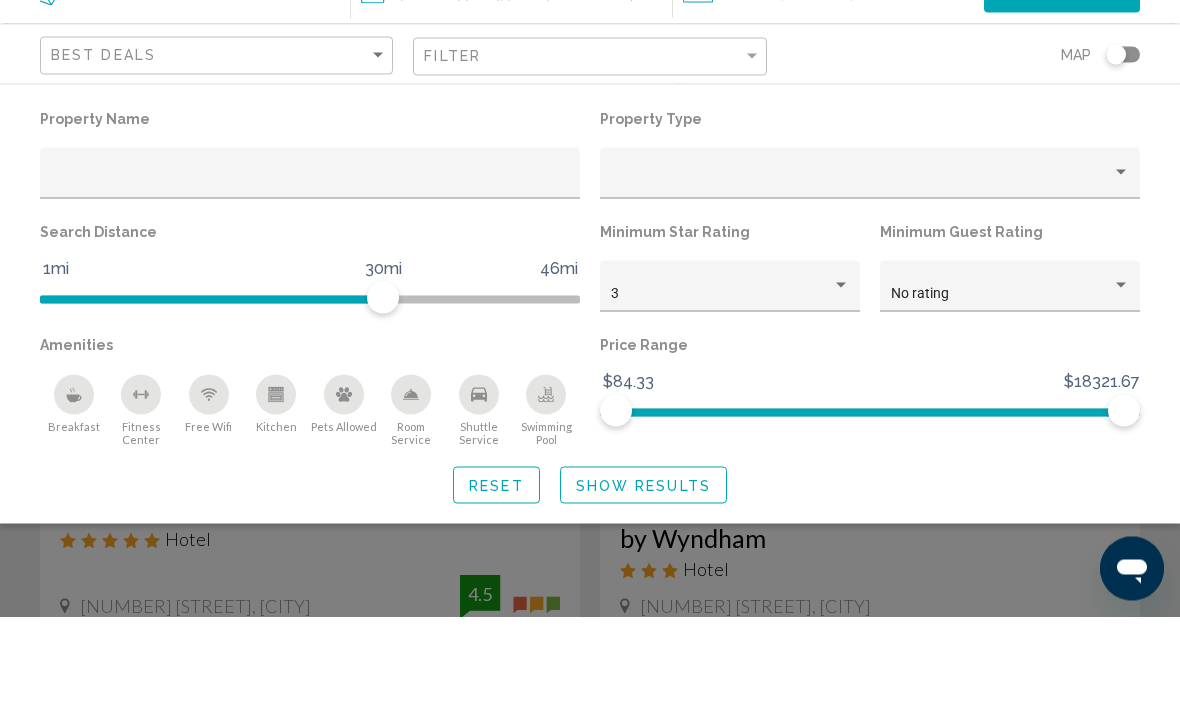 scroll, scrollTop: 97, scrollLeft: 0, axis: vertical 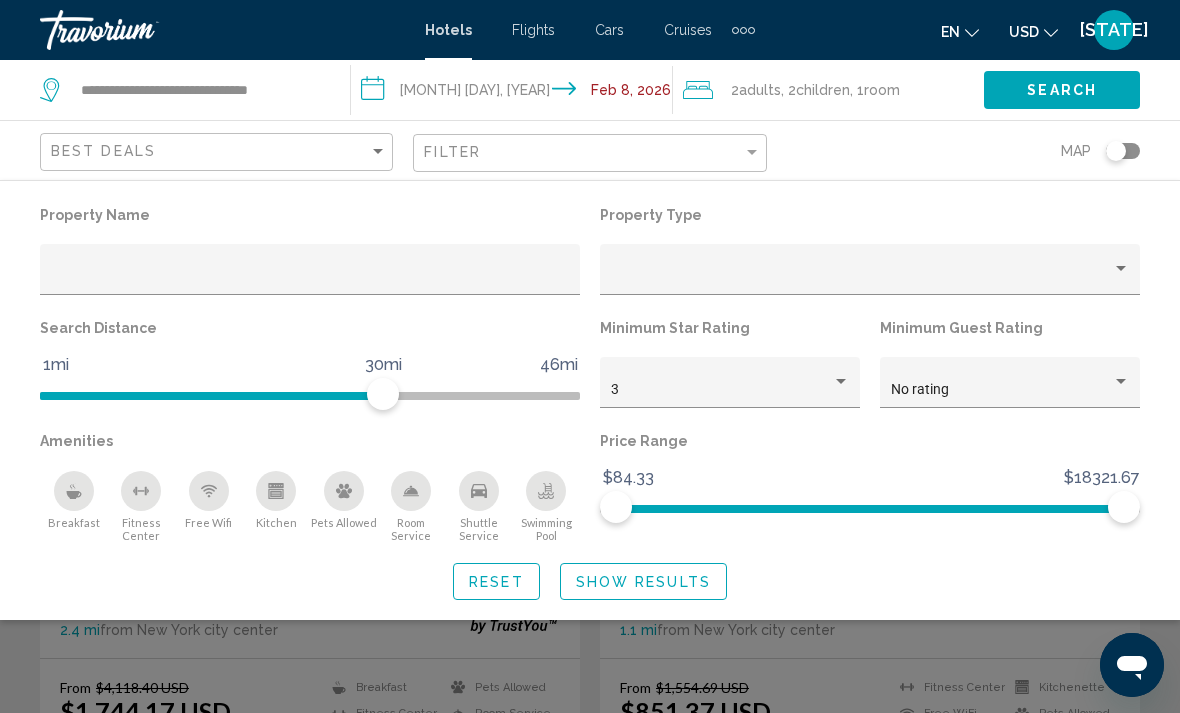 click on "Show Results" 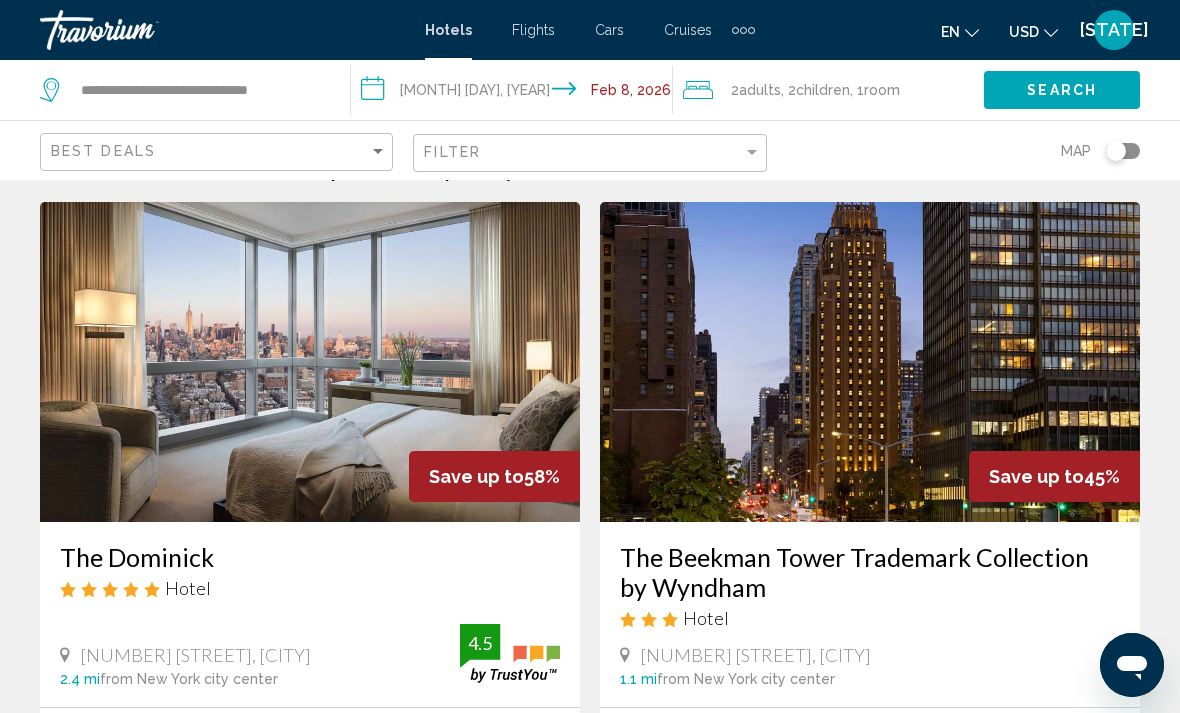 scroll, scrollTop: 56, scrollLeft: 0, axis: vertical 